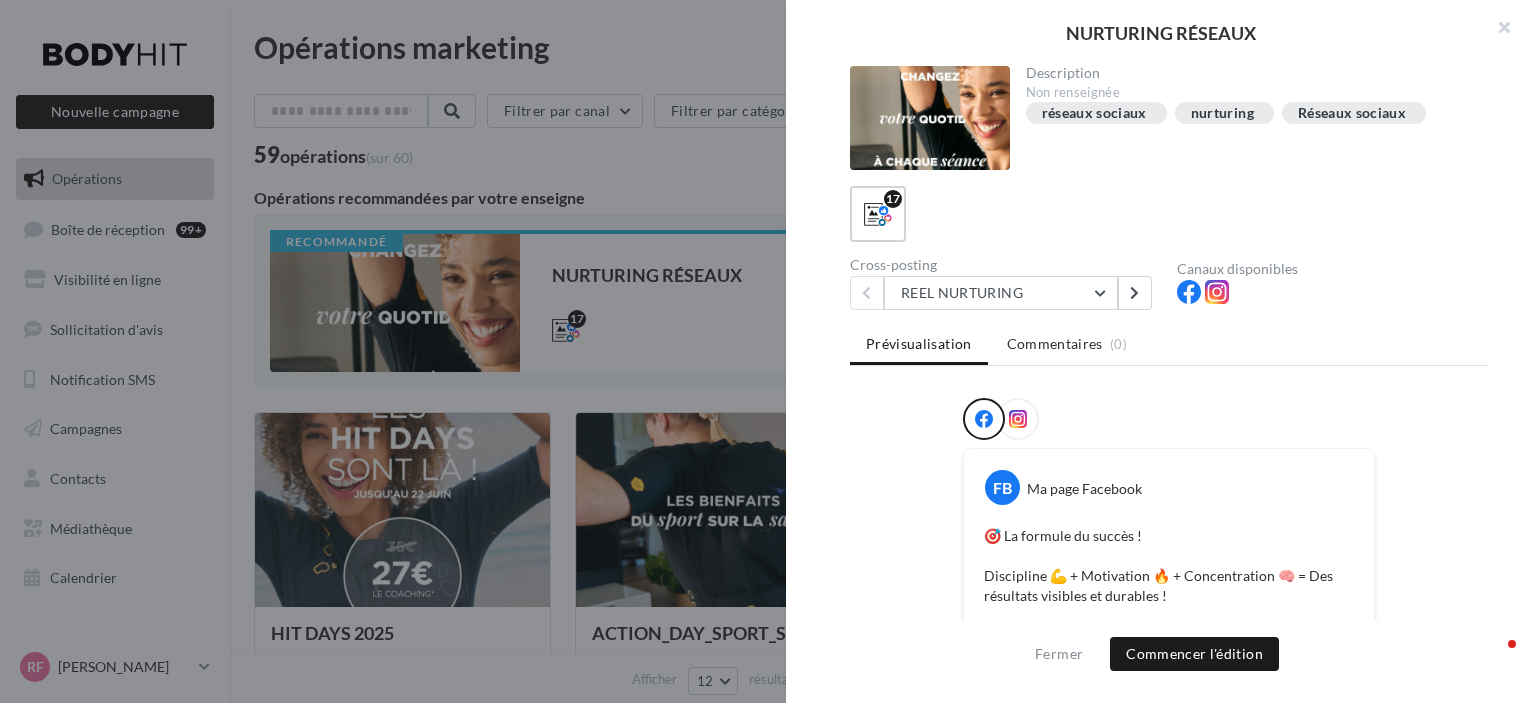 scroll, scrollTop: 32, scrollLeft: 0, axis: vertical 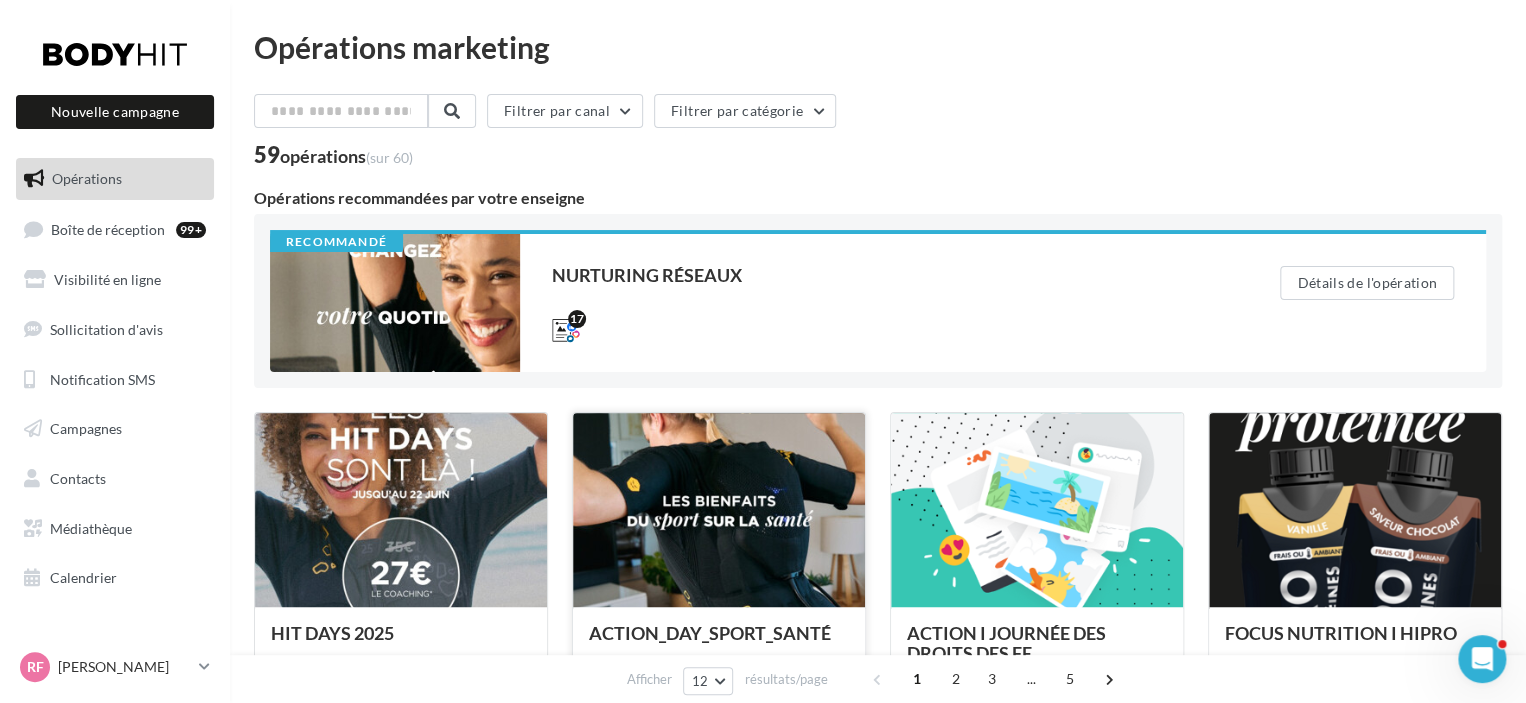 click at bounding box center [719, 511] 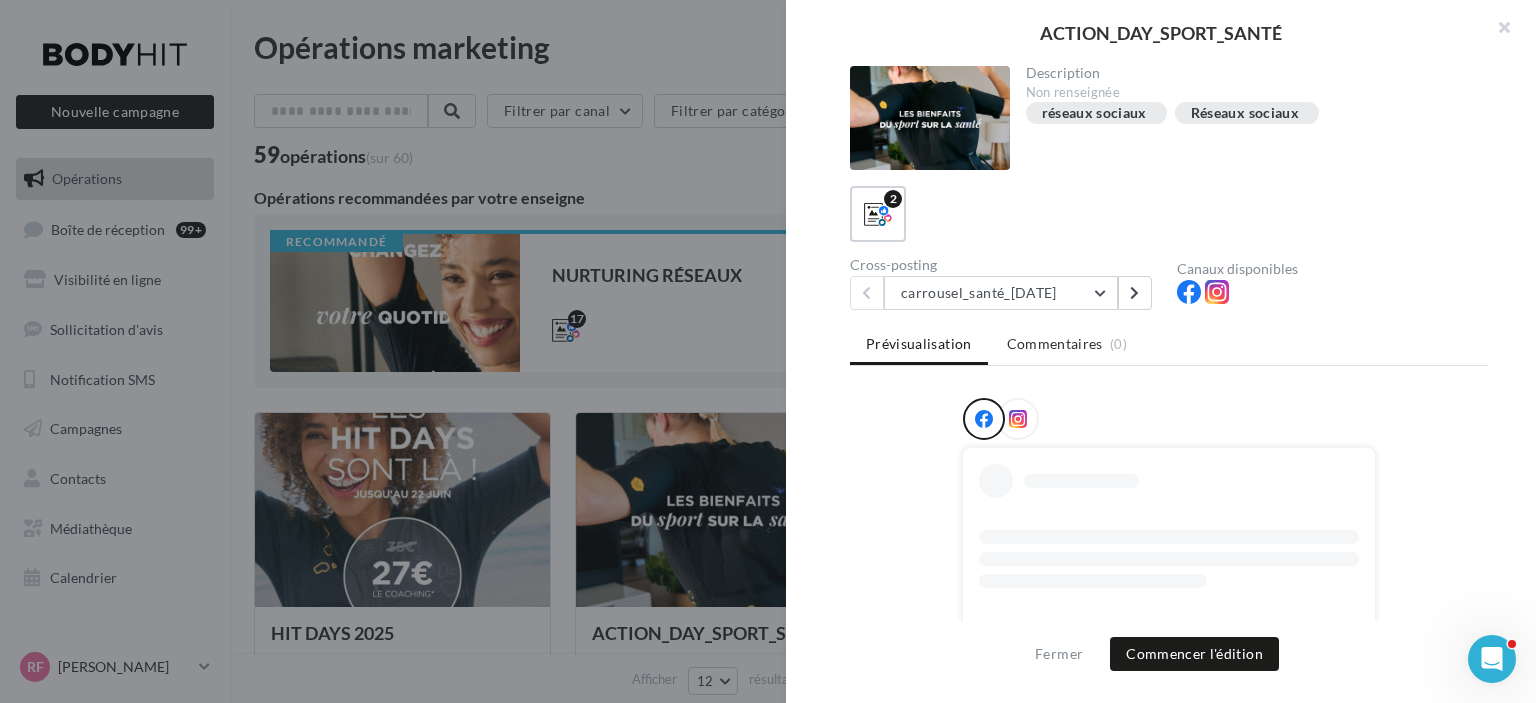 click at bounding box center (1018, 419) 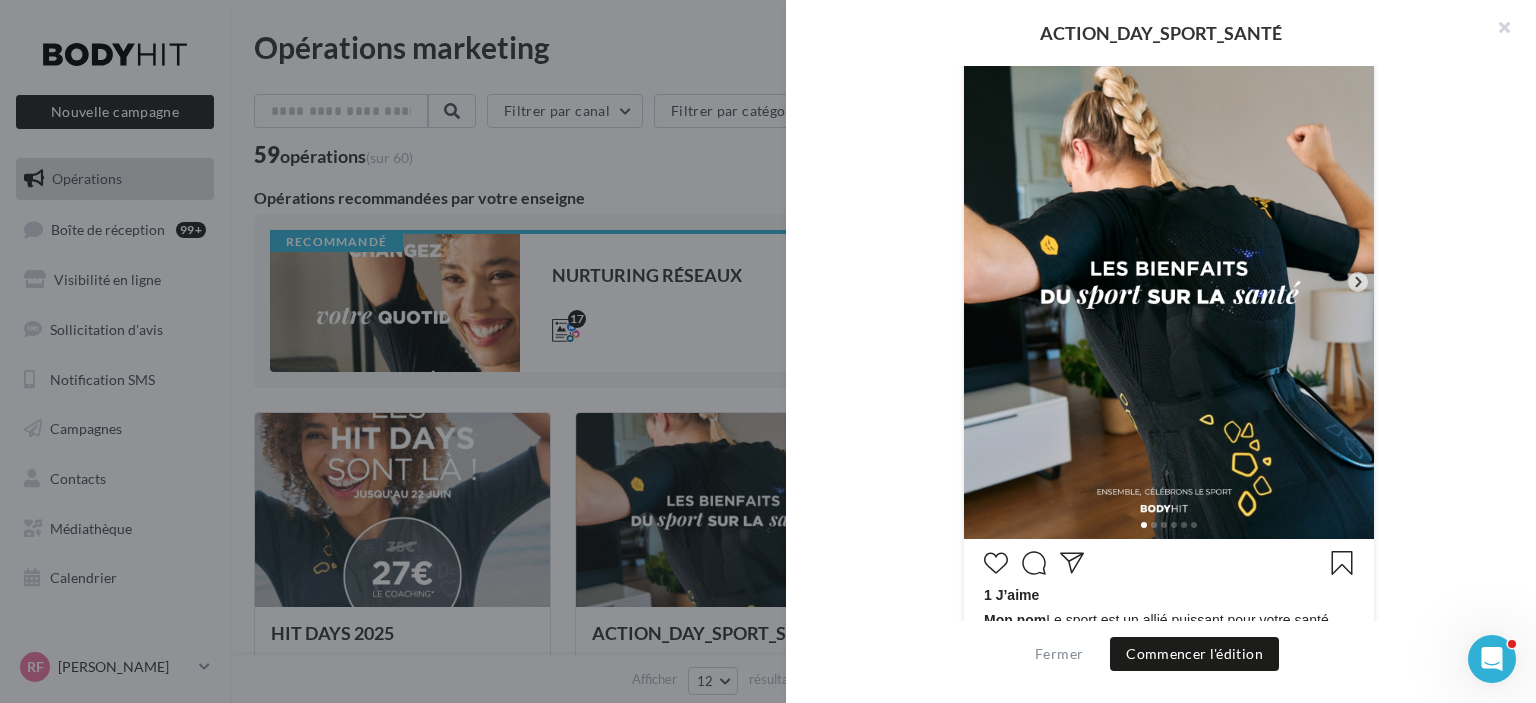 scroll, scrollTop: 900, scrollLeft: 0, axis: vertical 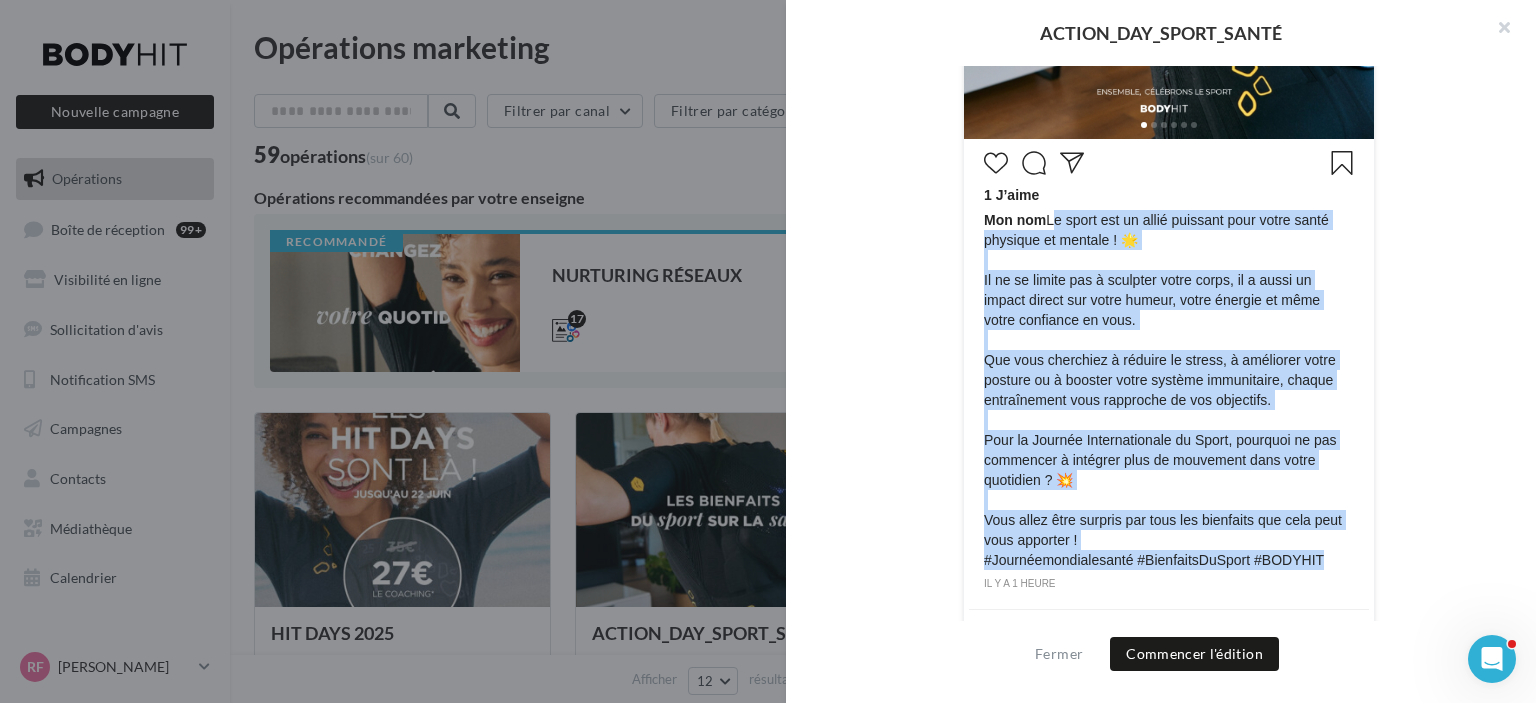 drag, startPoint x: 1043, startPoint y: 217, endPoint x: 1316, endPoint y: 558, distance: 436.81805 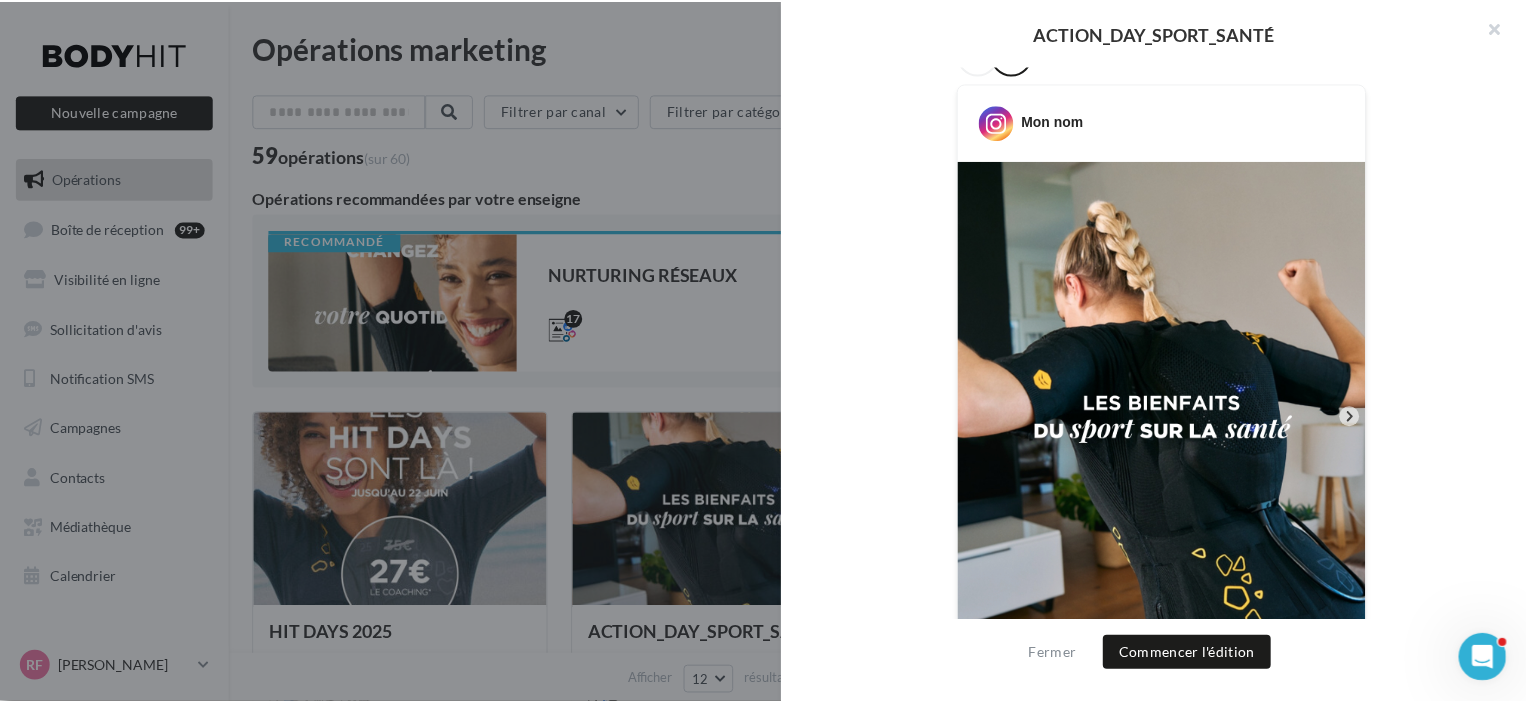 scroll, scrollTop: 400, scrollLeft: 0, axis: vertical 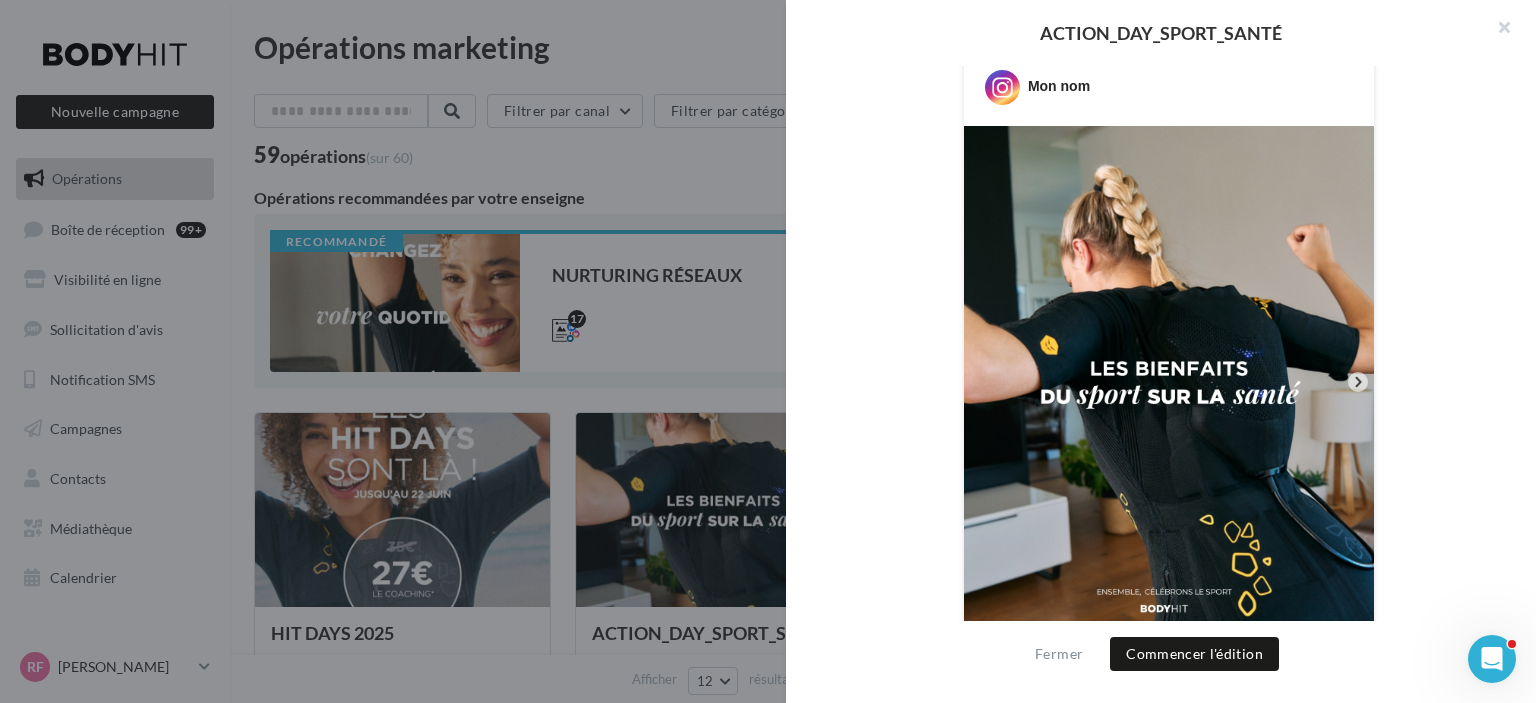 click on "Description
Non renseignée
réseaux sociaux
Réseaux sociaux
2
Cross-posting
carrousel_santé_7avril
carrousel_santé_7avril     reels_sport_6avril
Canaux disponibles
Prévisualisation
Commentaires
(0)
Mon nom" at bounding box center [1169, 352] 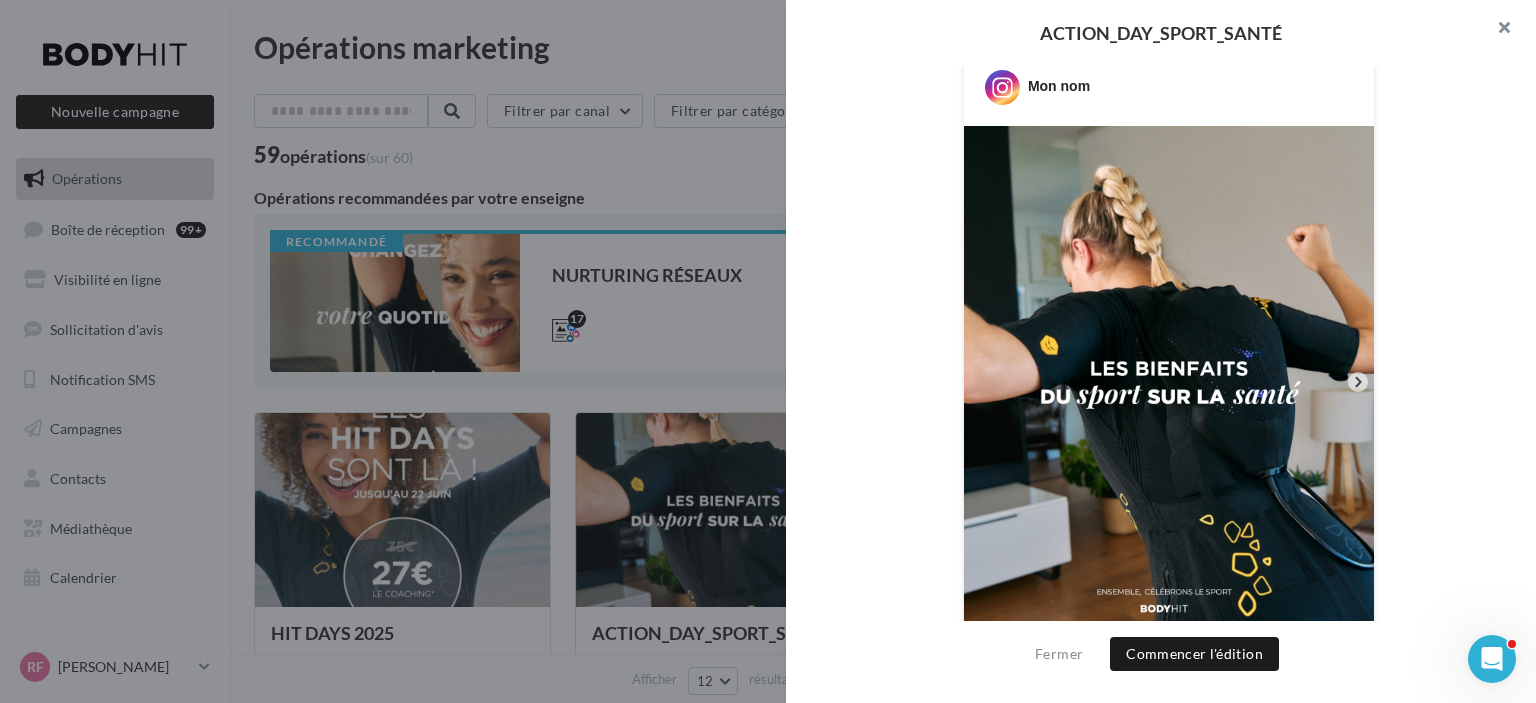 click at bounding box center [1496, 30] 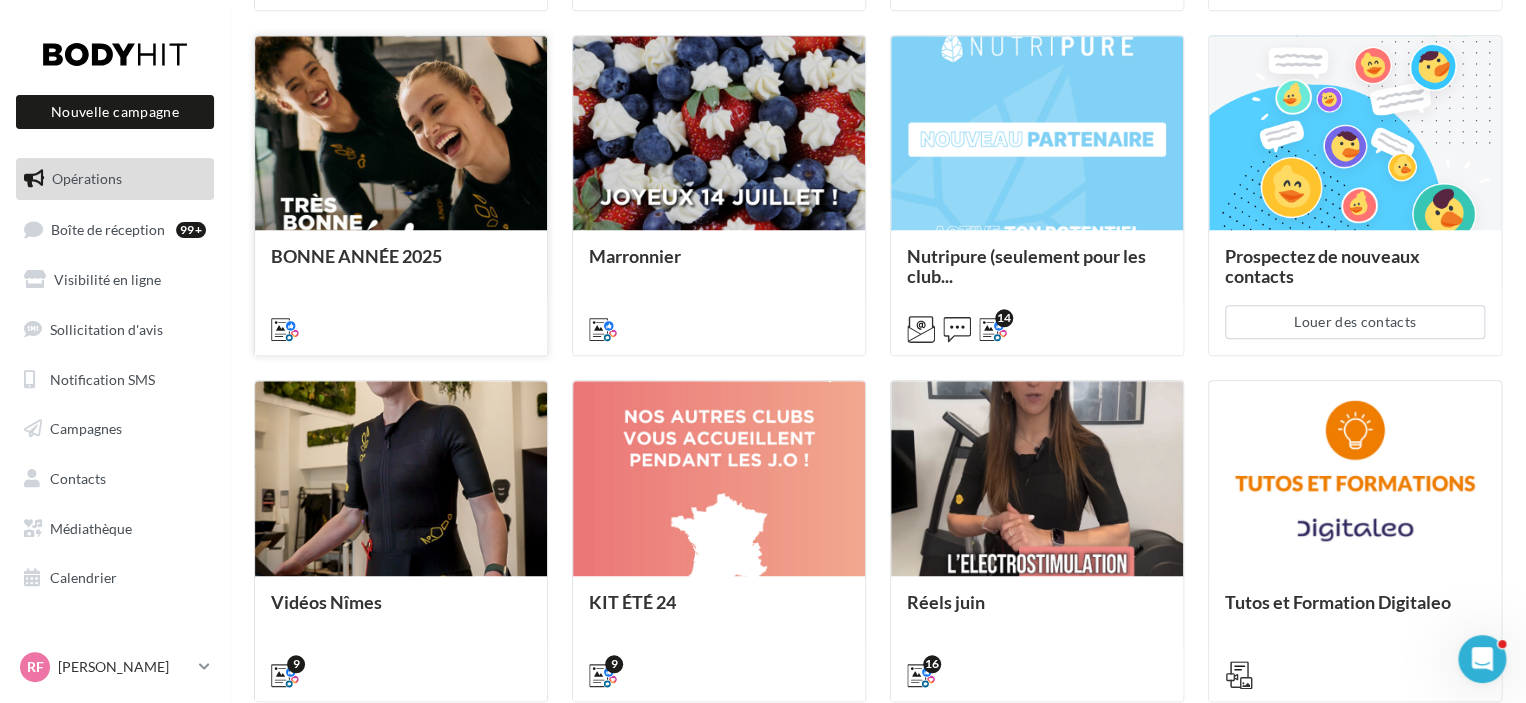 scroll, scrollTop: 886, scrollLeft: 0, axis: vertical 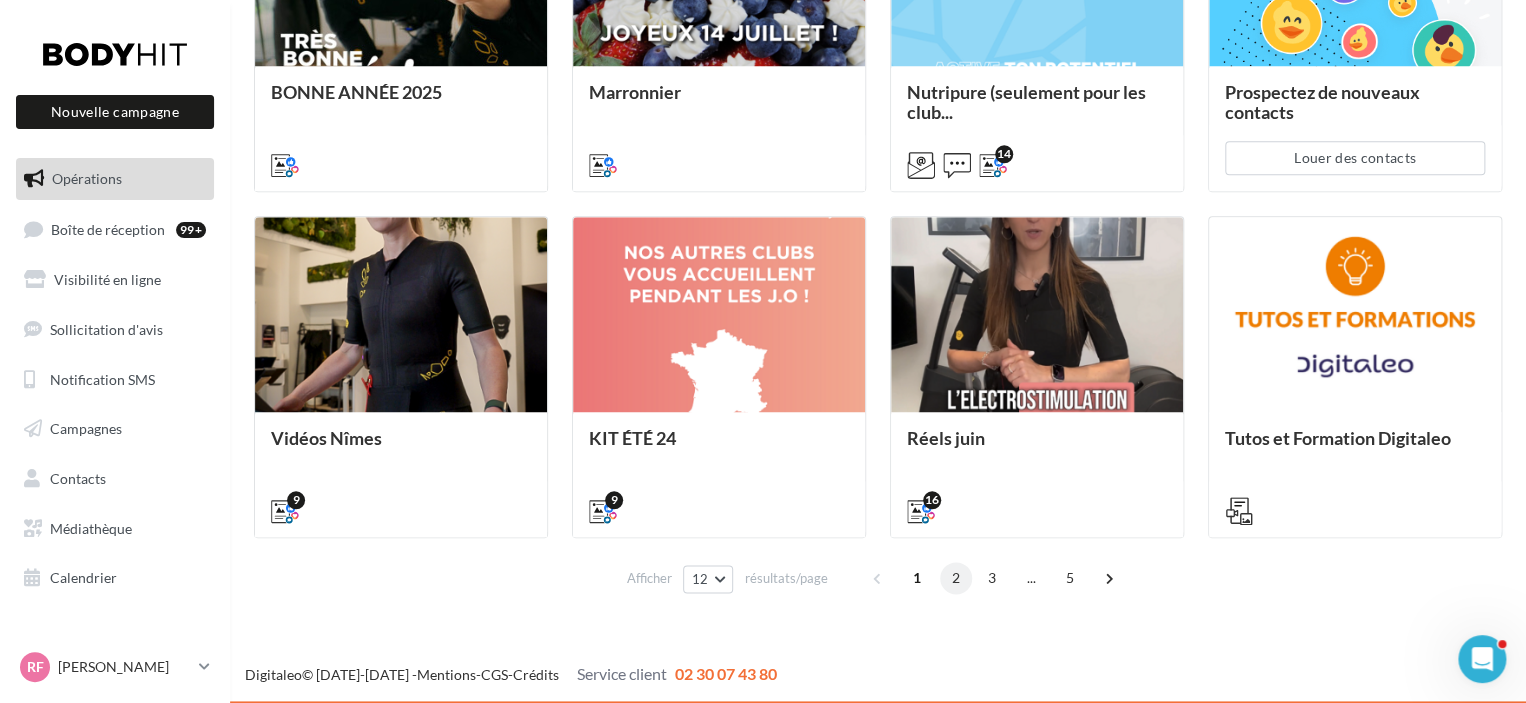 click on "2" at bounding box center [956, 578] 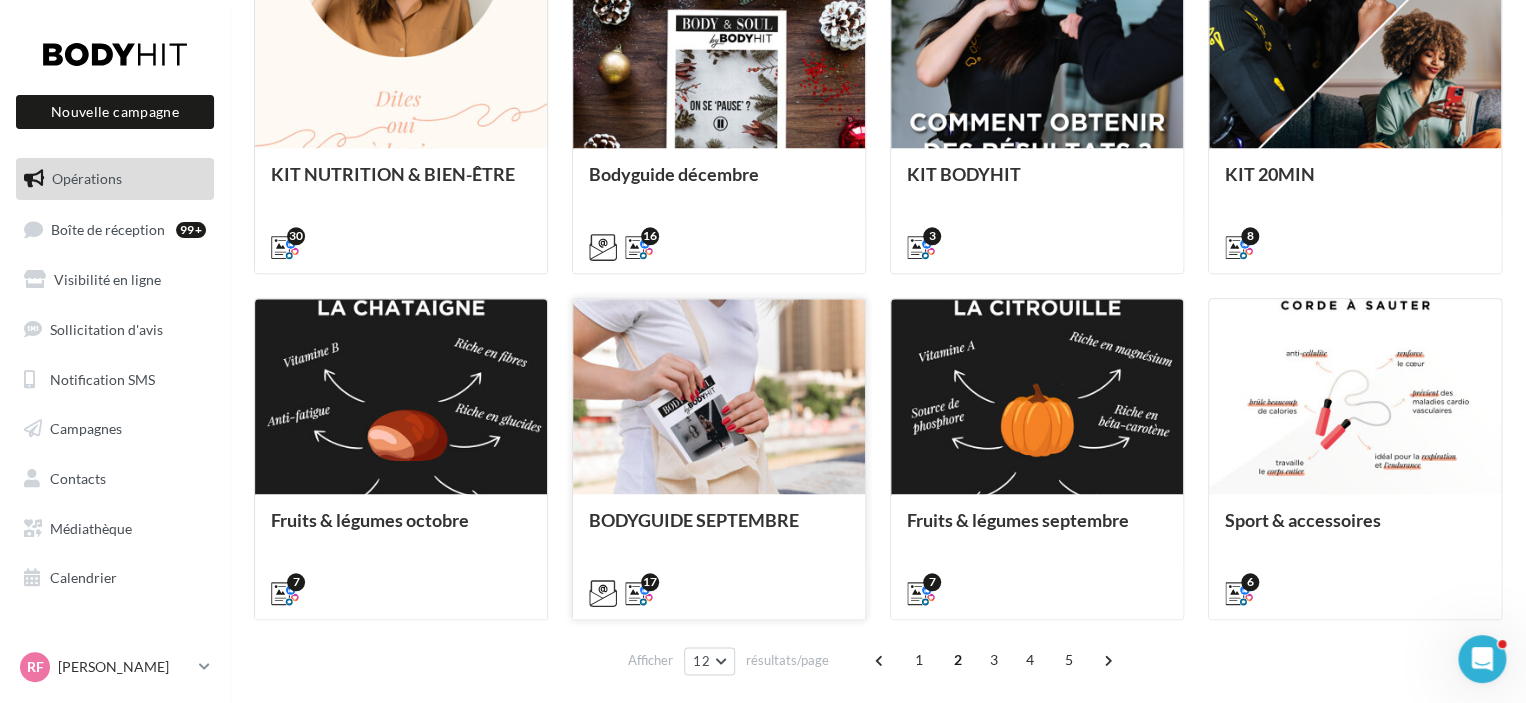 scroll, scrollTop: 886, scrollLeft: 0, axis: vertical 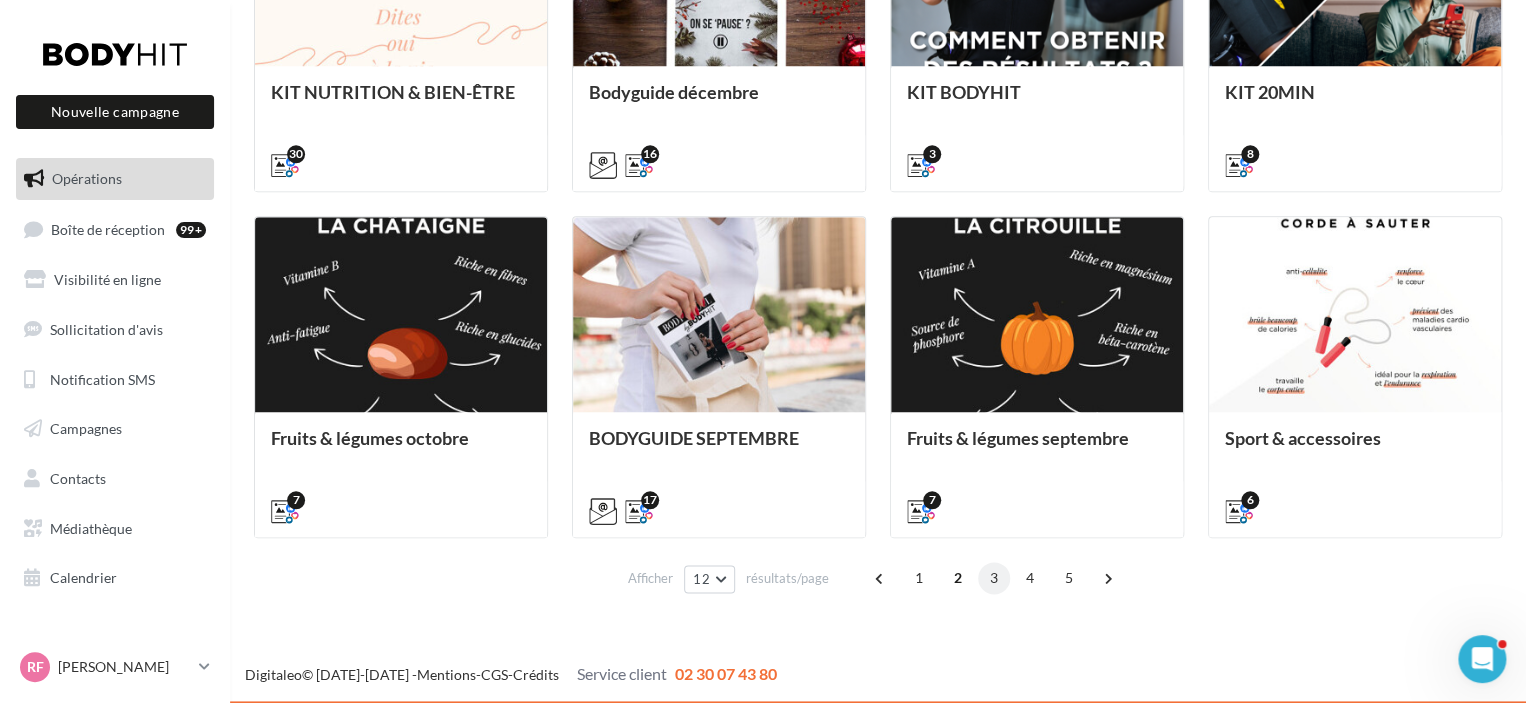click on "3" at bounding box center [994, 578] 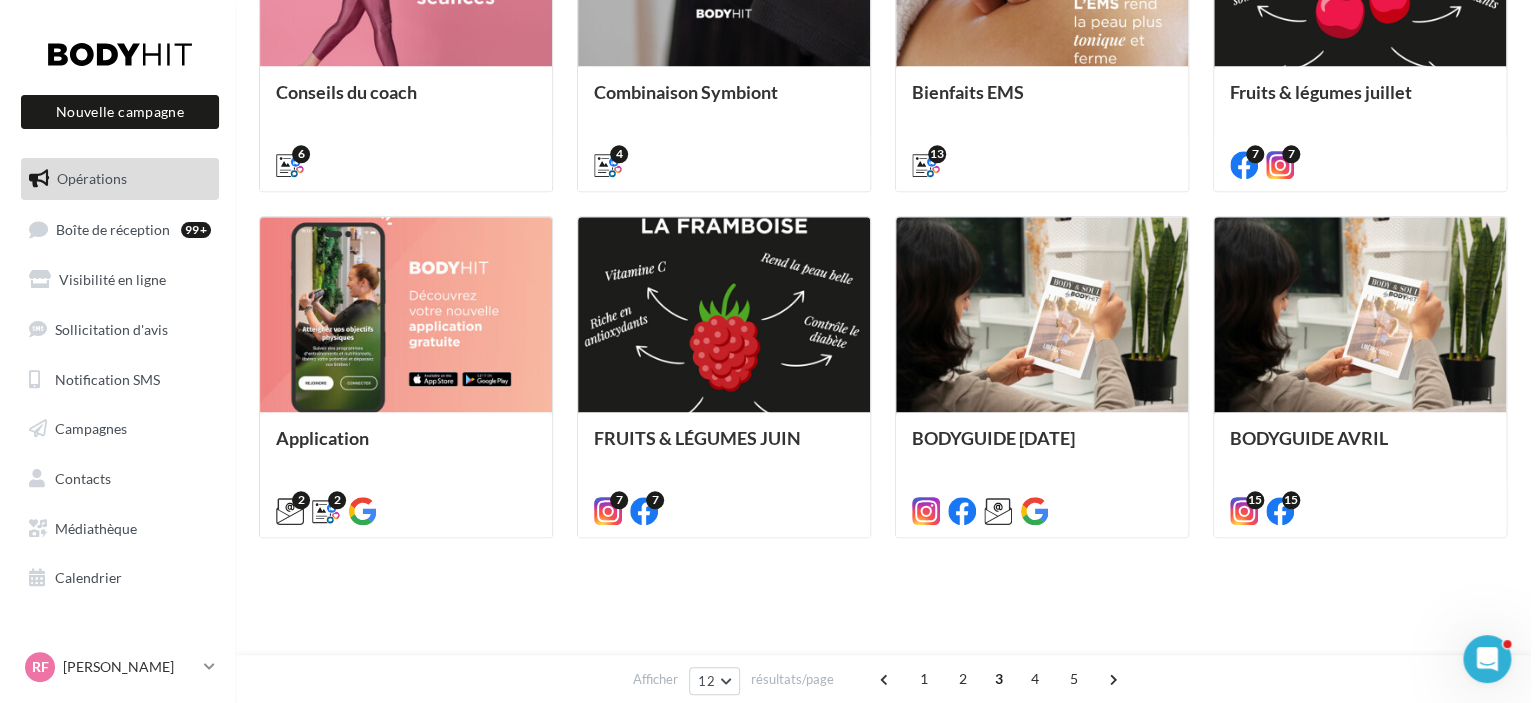scroll, scrollTop: 332, scrollLeft: 0, axis: vertical 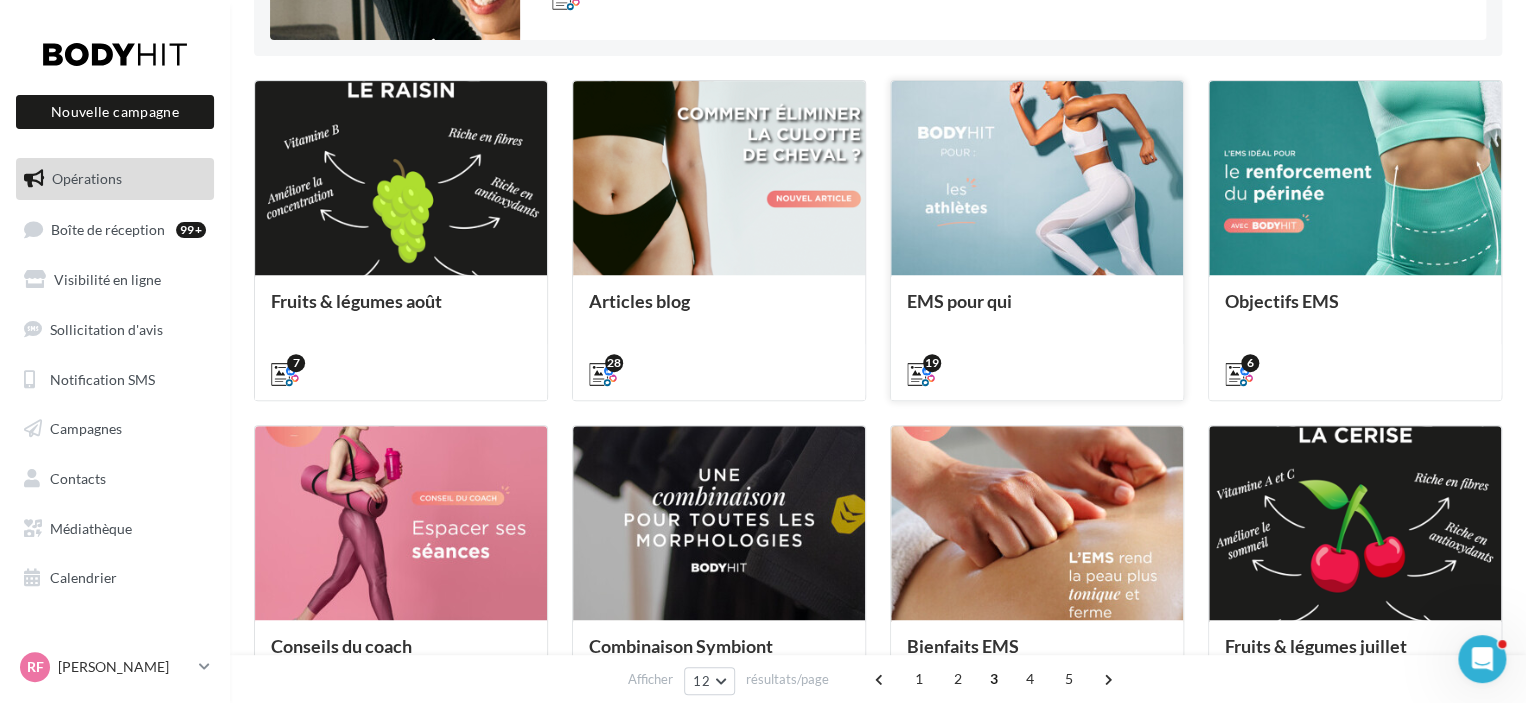 click on "EMS pour qui" at bounding box center (959, 301) 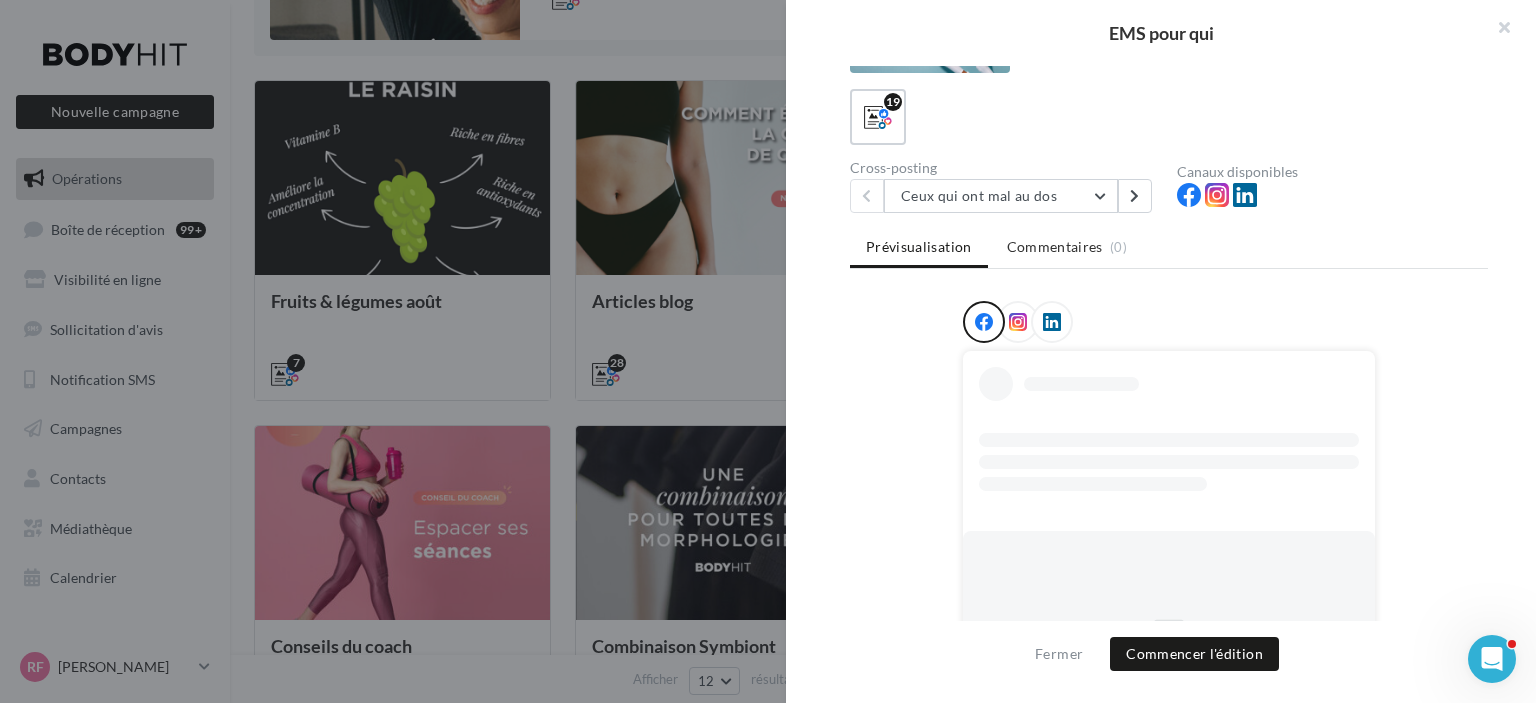 scroll, scrollTop: 186, scrollLeft: 0, axis: vertical 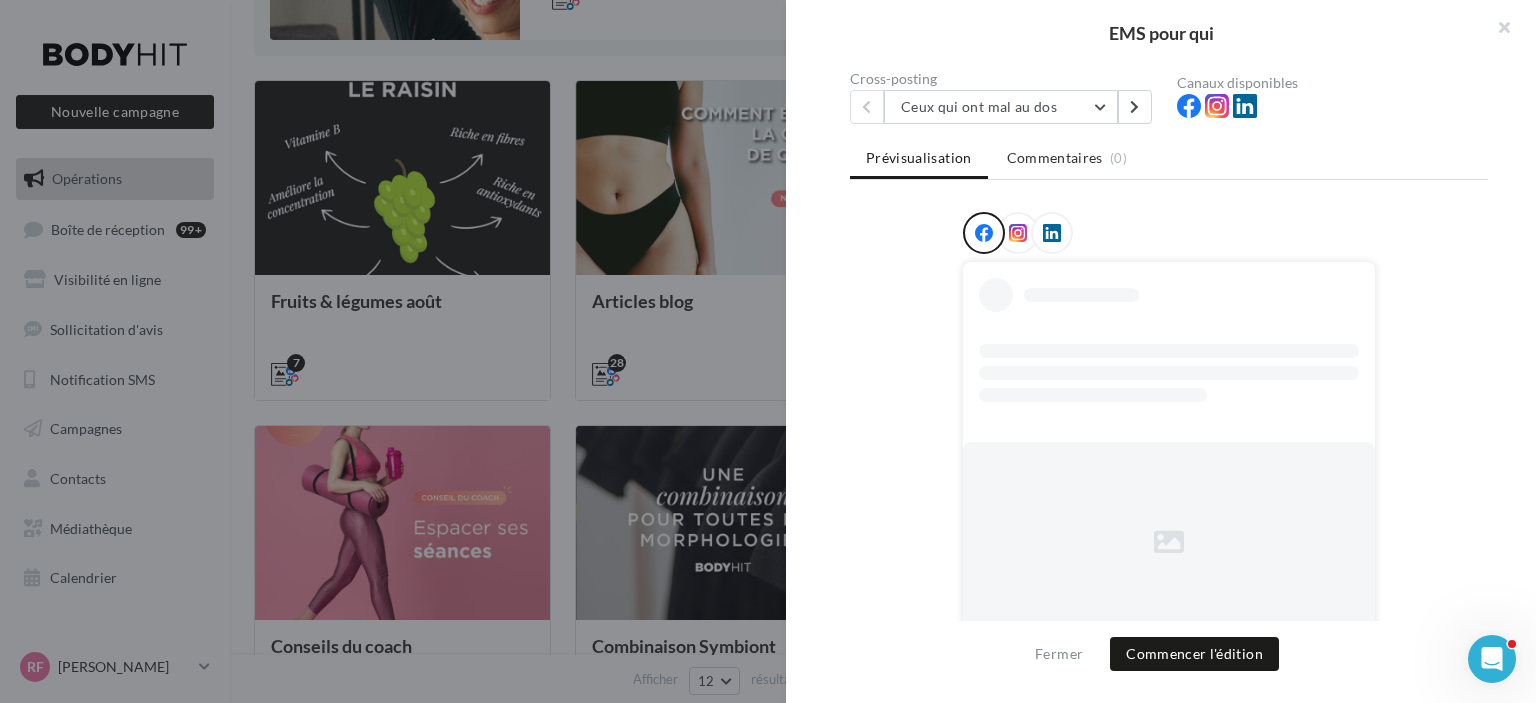 click at bounding box center [1018, 233] 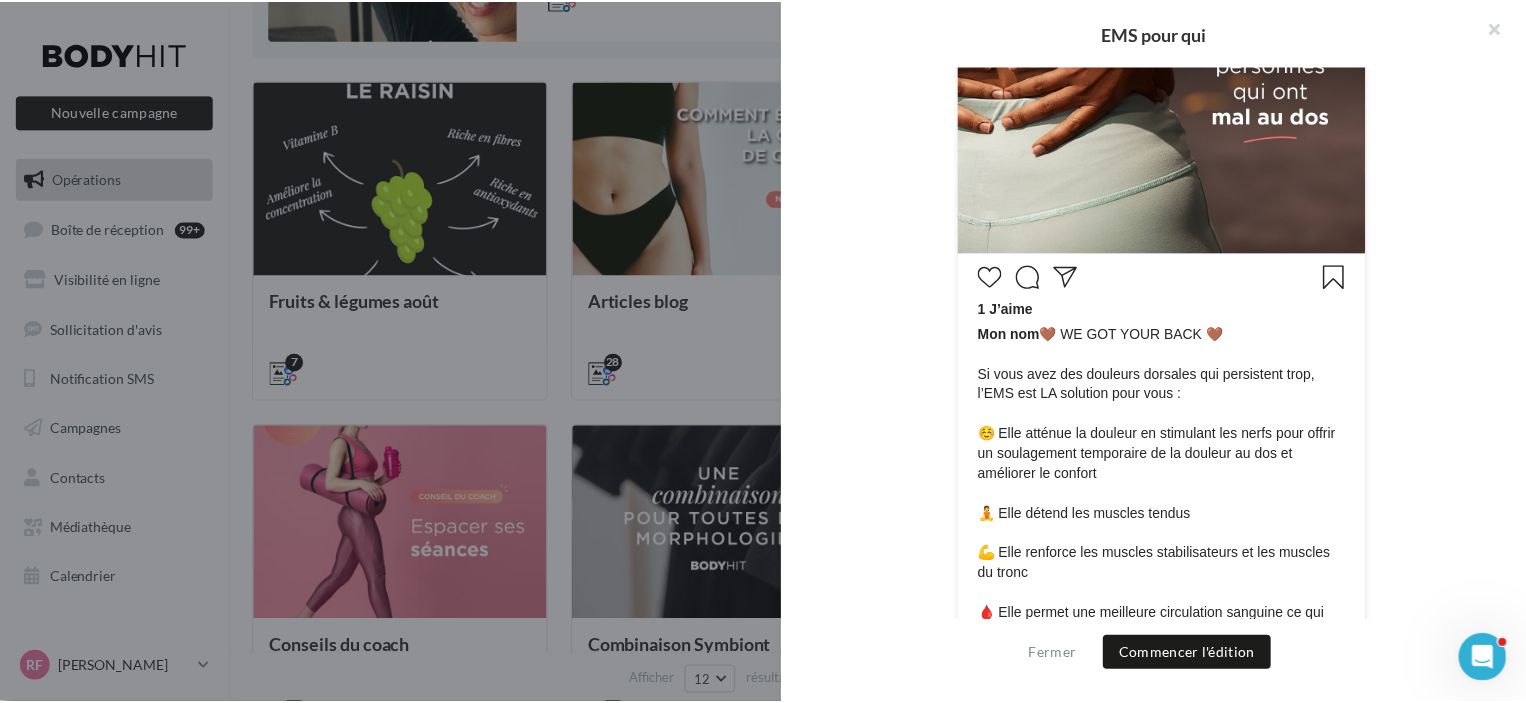 scroll, scrollTop: 800, scrollLeft: 0, axis: vertical 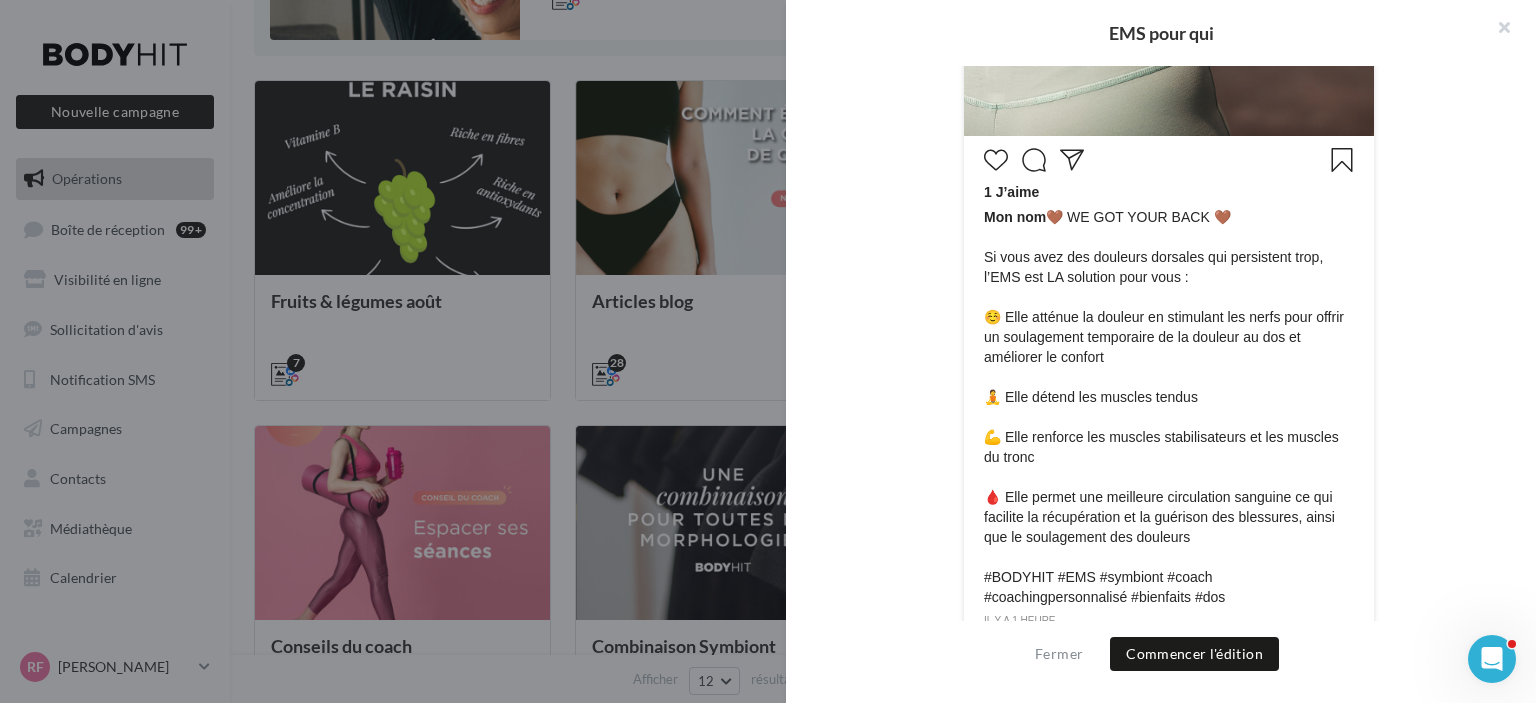 click at bounding box center (768, 351) 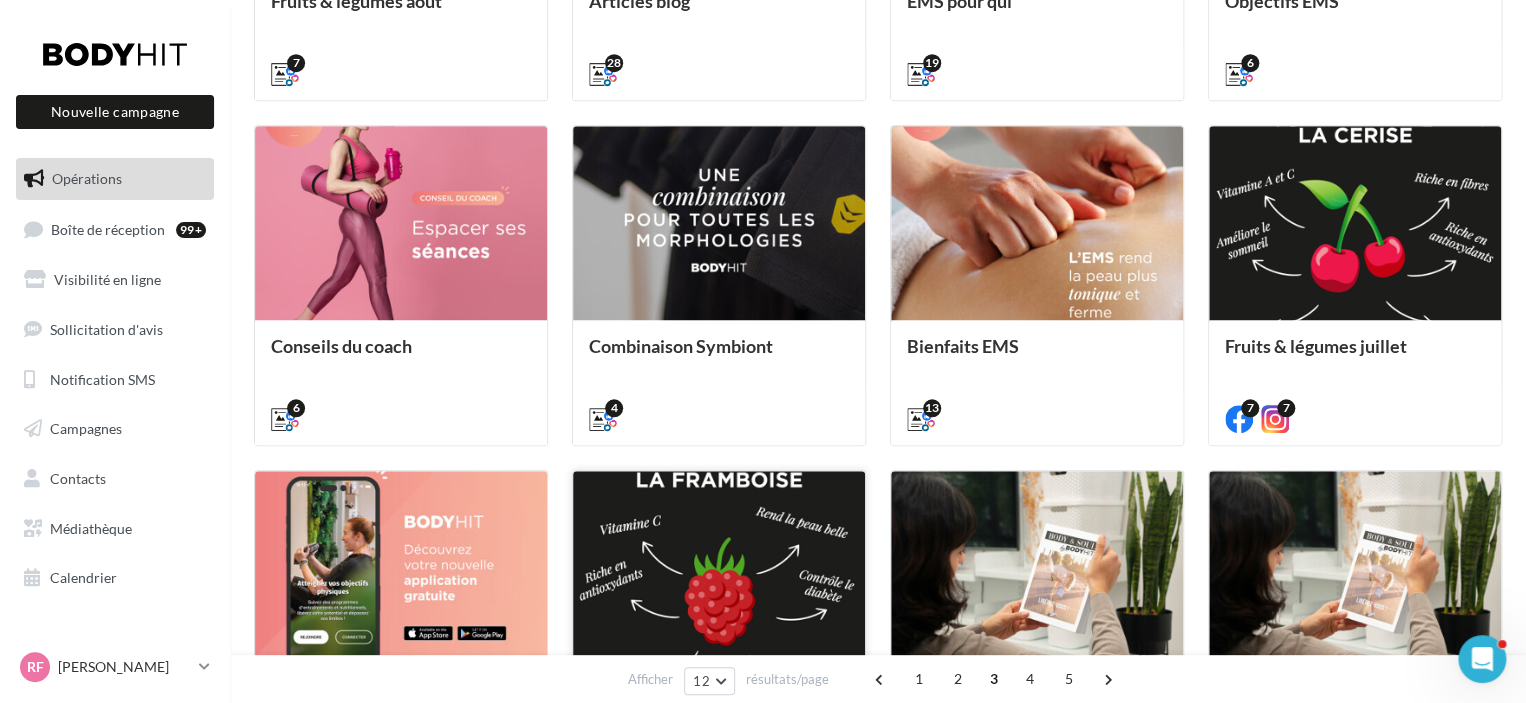 scroll, scrollTop: 832, scrollLeft: 0, axis: vertical 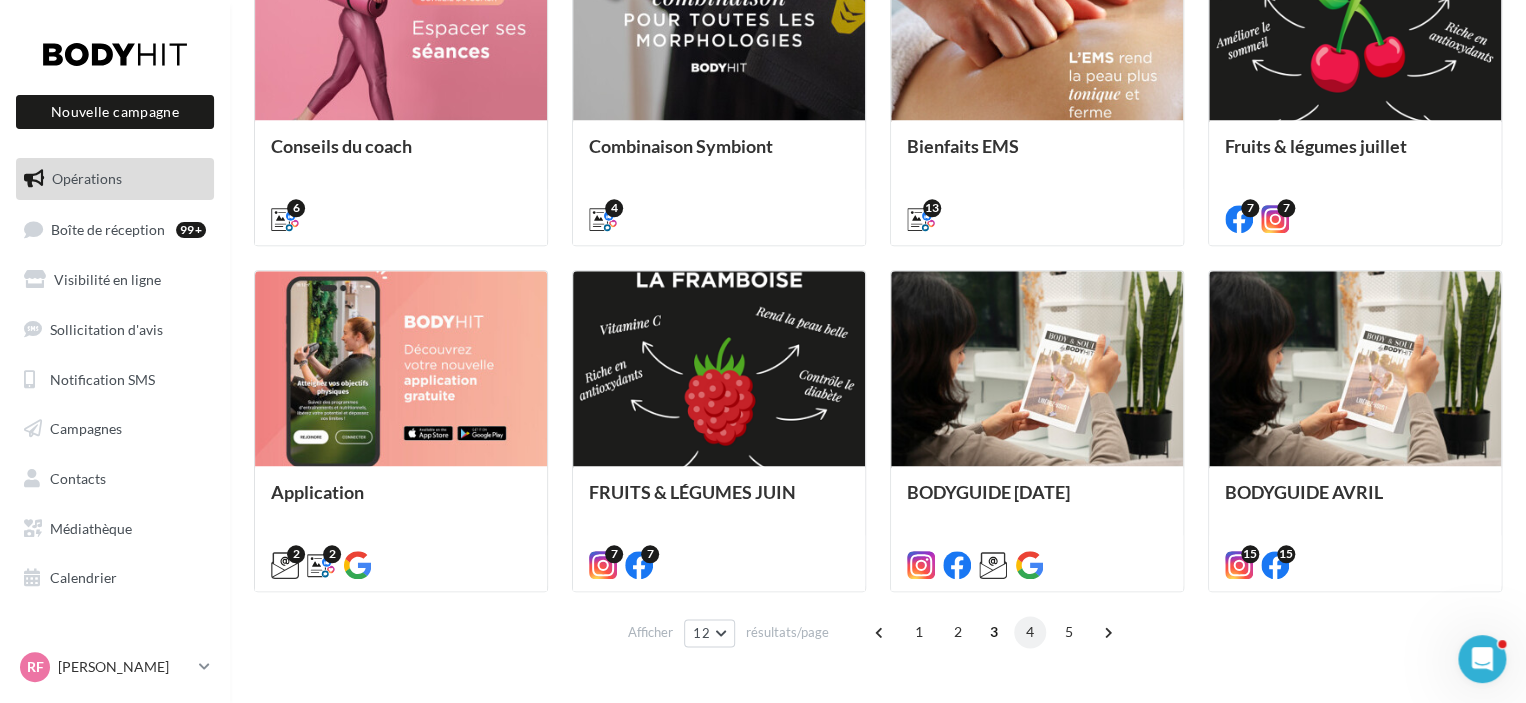 click on "4" at bounding box center (1030, 632) 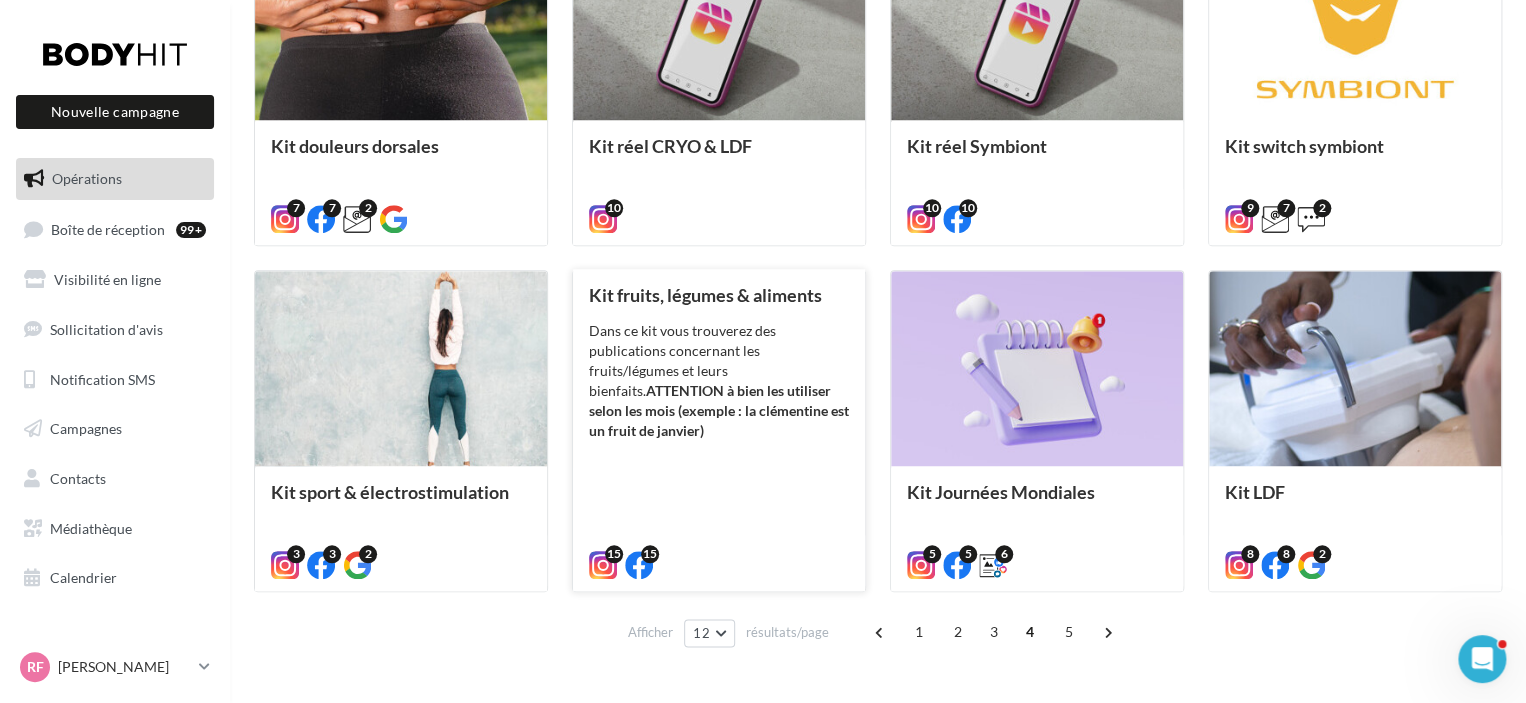 scroll, scrollTop: 886, scrollLeft: 0, axis: vertical 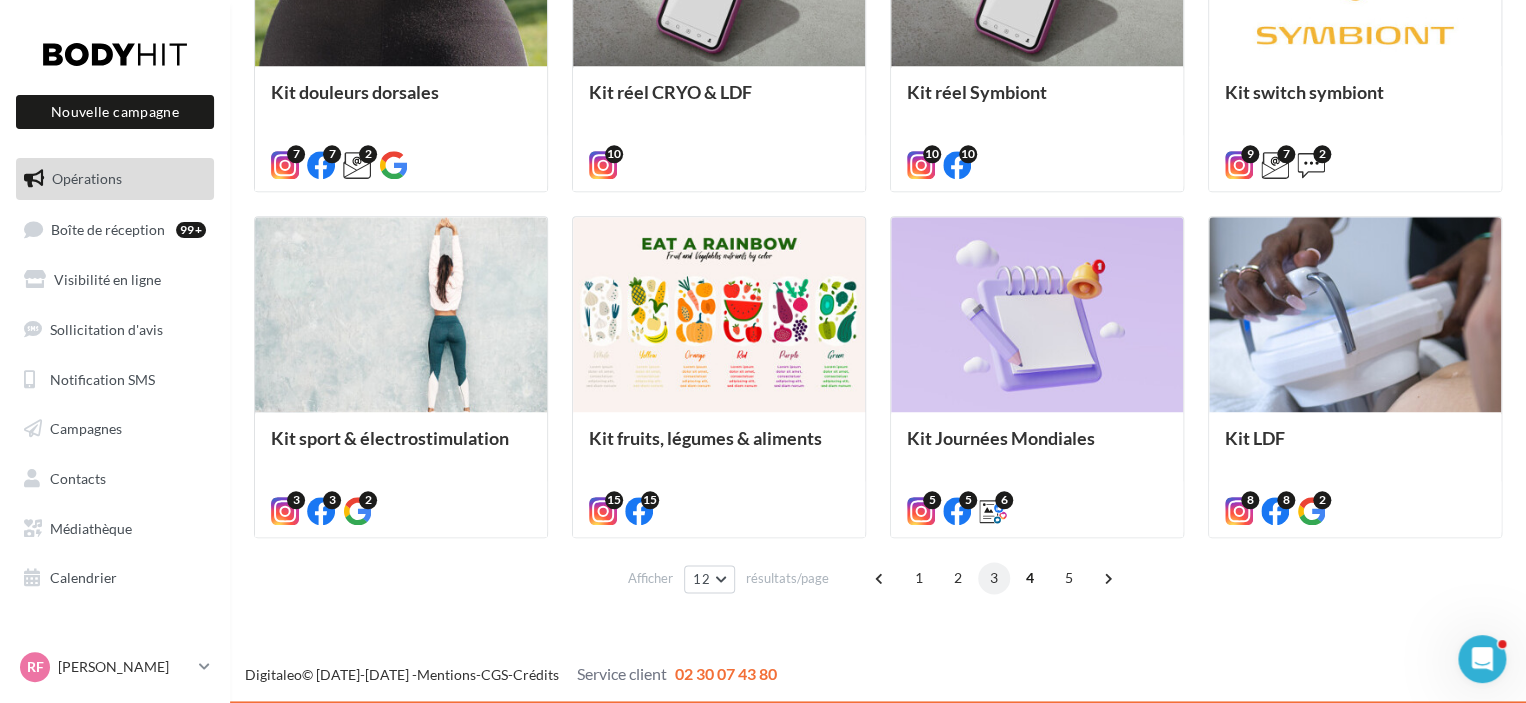click on "3" at bounding box center [994, 578] 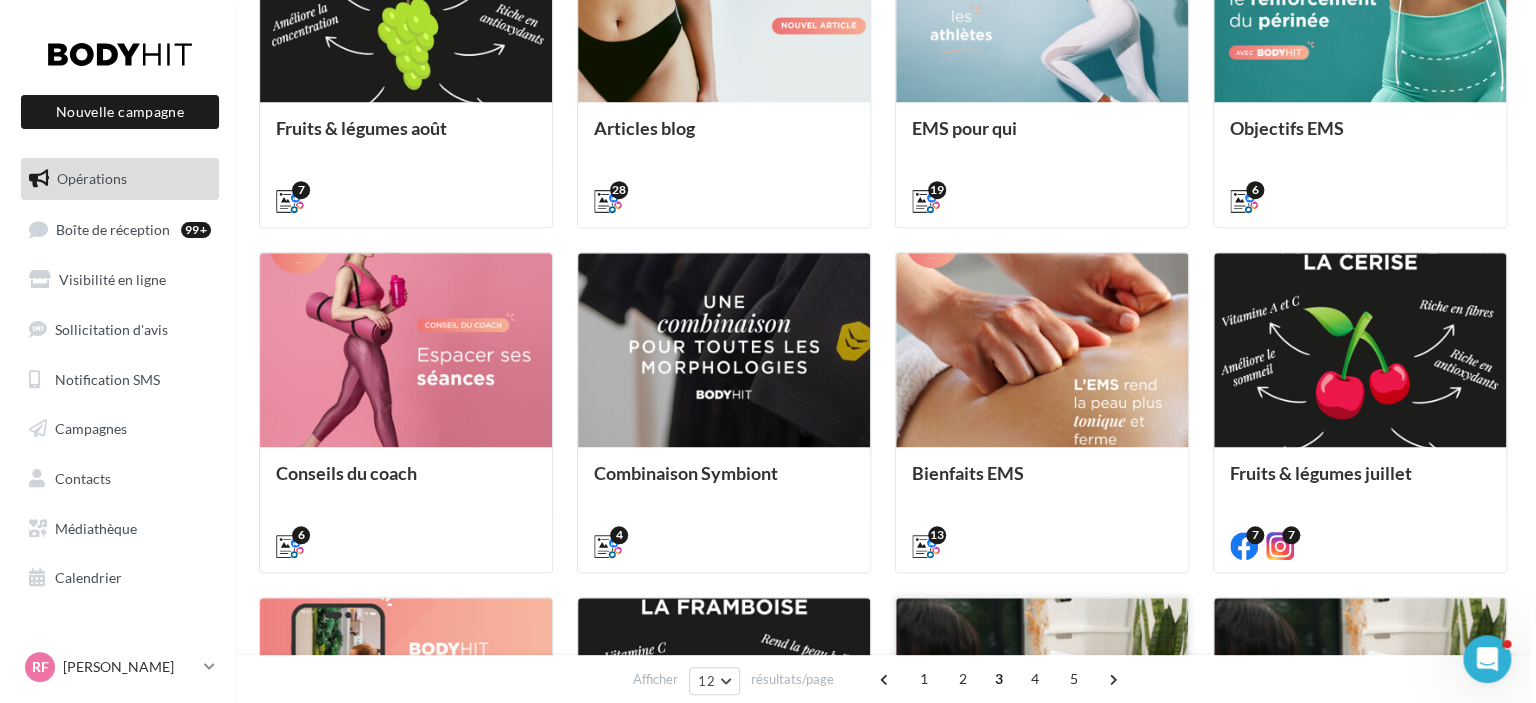 scroll, scrollTop: 632, scrollLeft: 0, axis: vertical 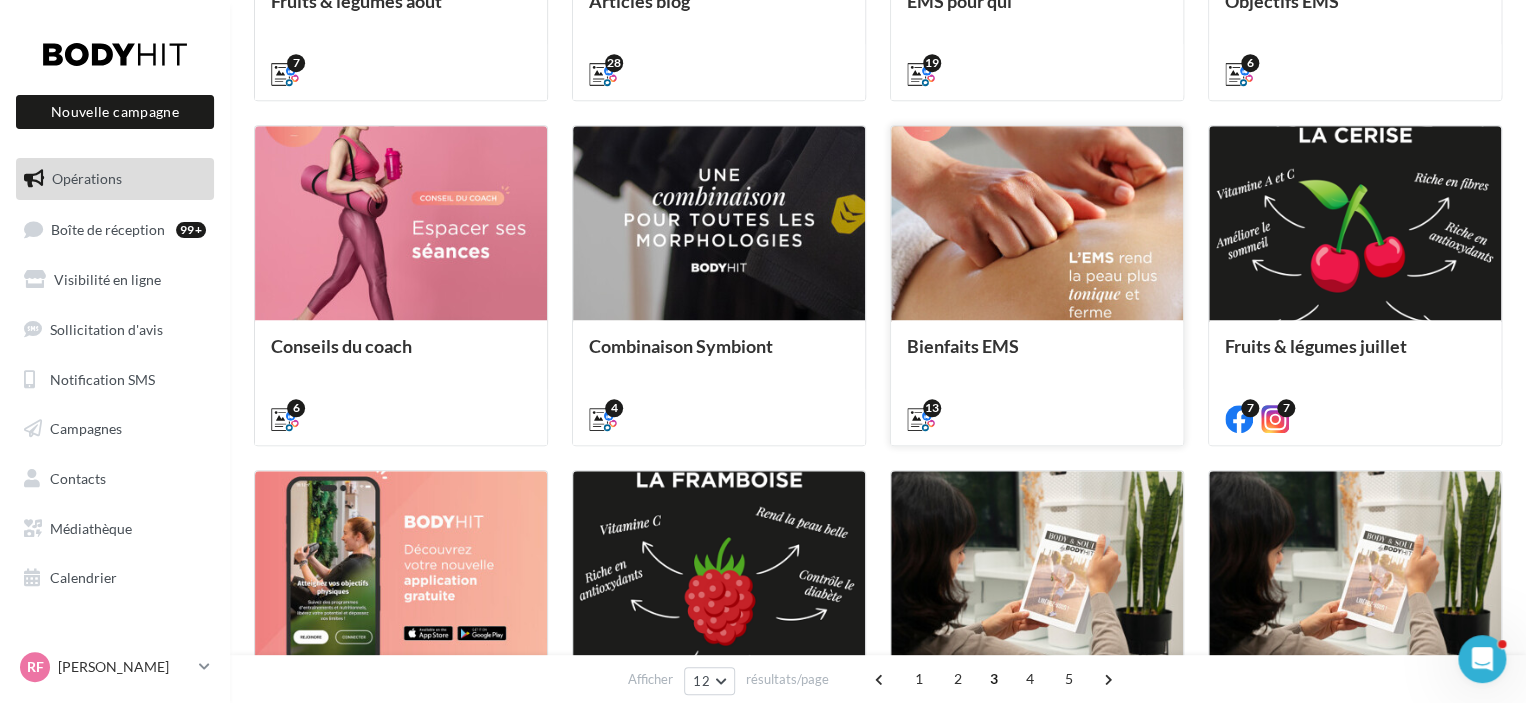 click on "Bienfaits EMS" at bounding box center [963, 346] 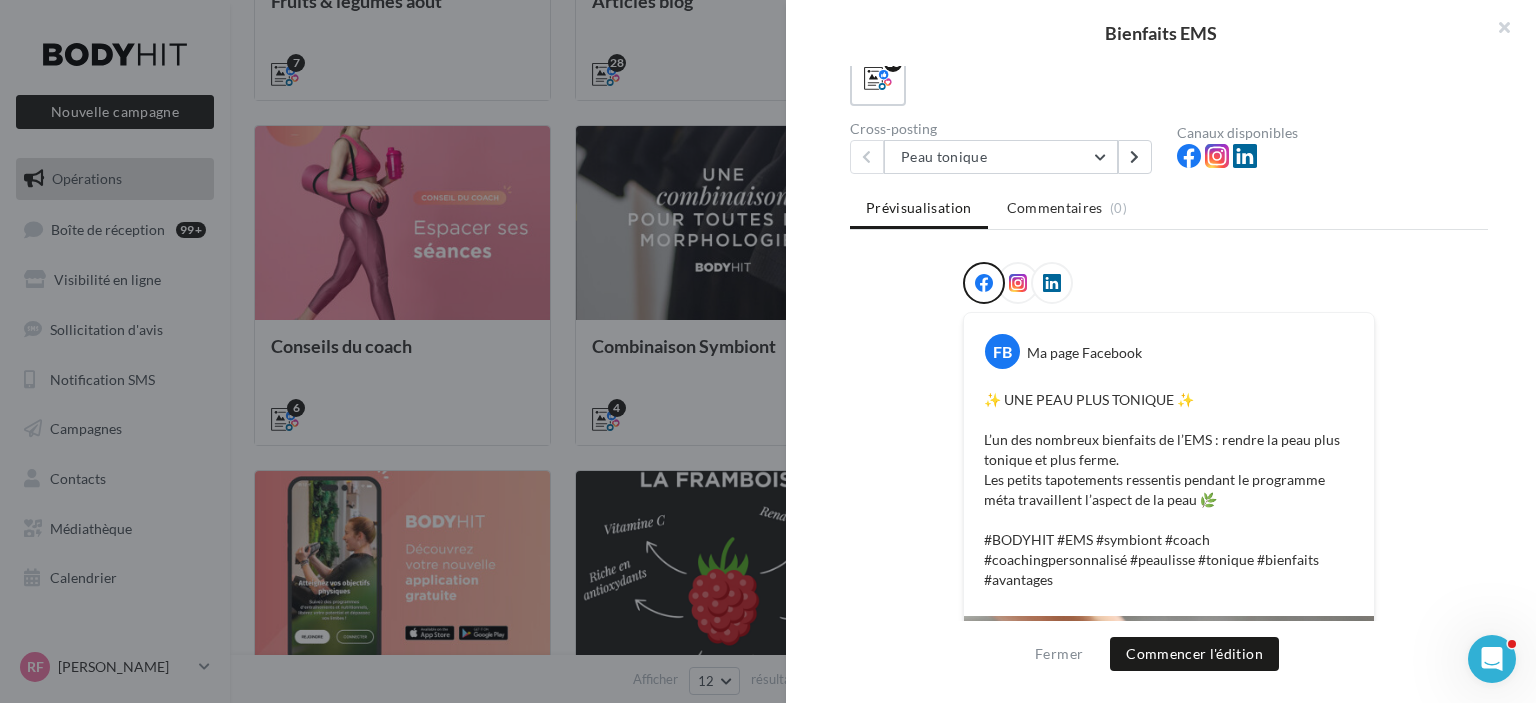 scroll, scrollTop: 186, scrollLeft: 0, axis: vertical 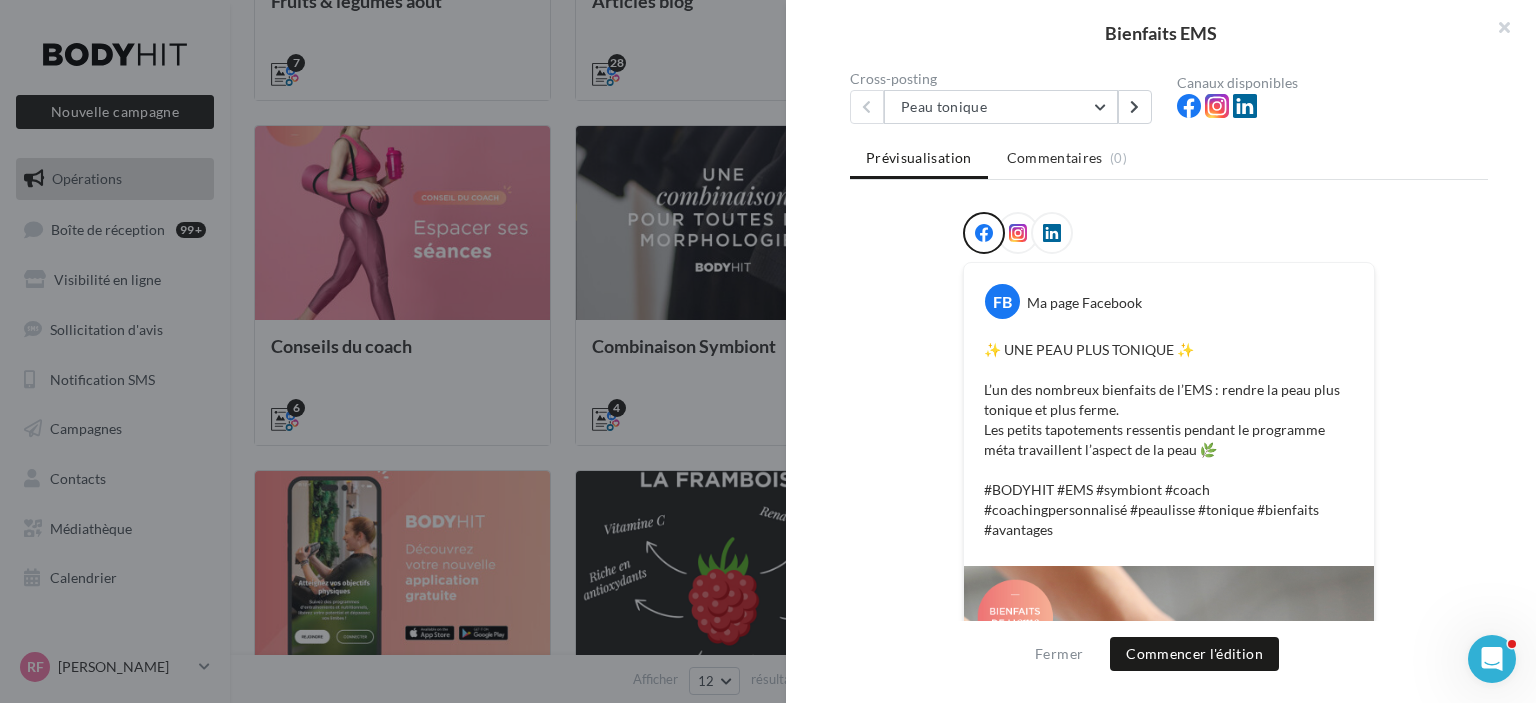 click at bounding box center [1018, 234] 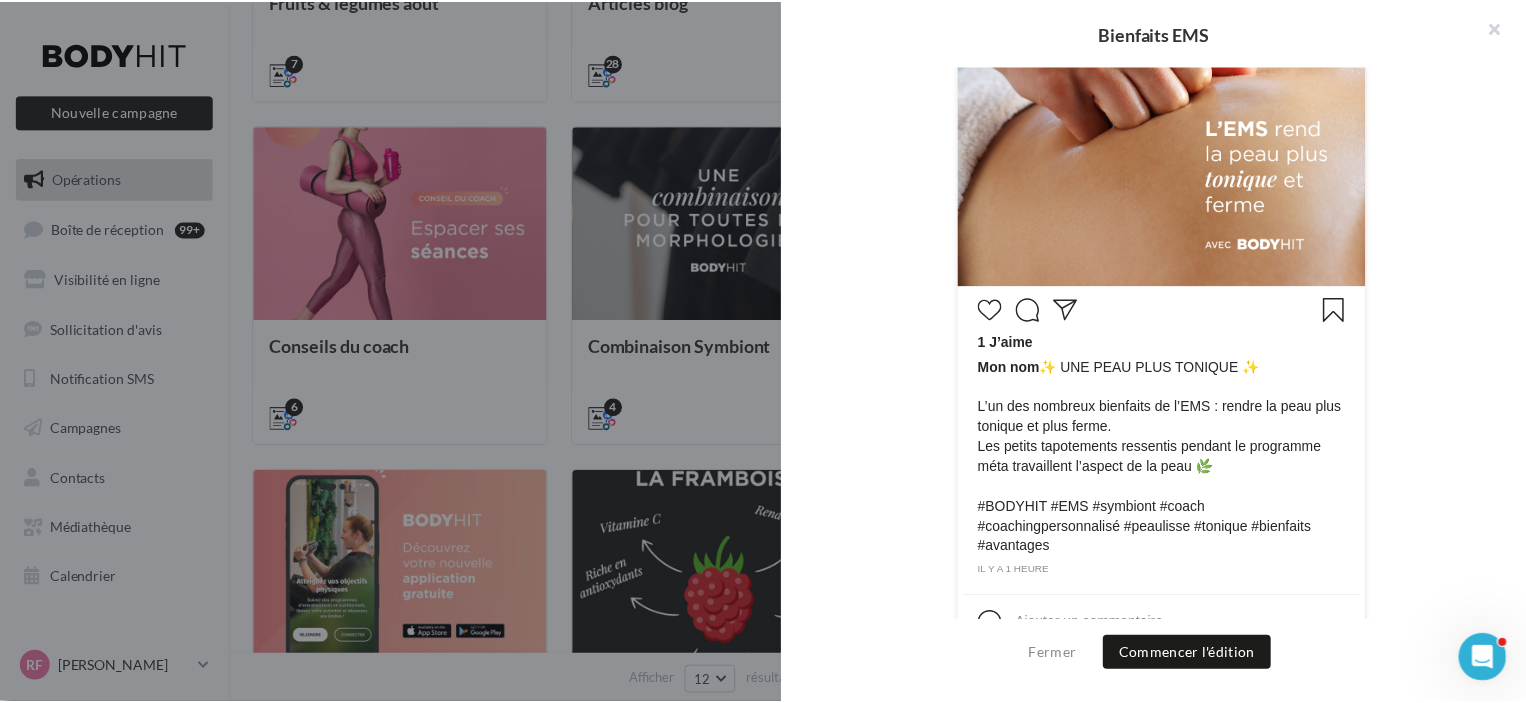 scroll, scrollTop: 672, scrollLeft: 0, axis: vertical 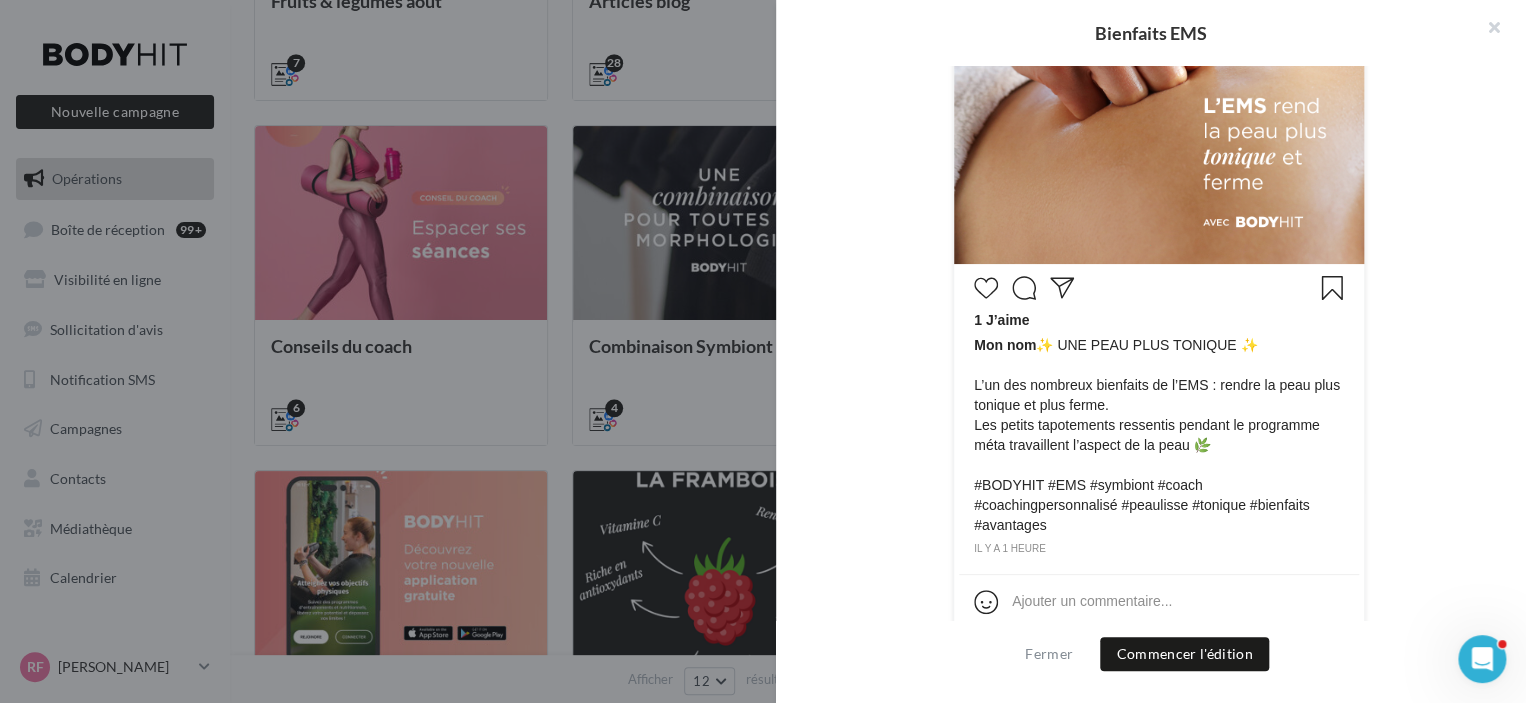 click at bounding box center (763, 351) 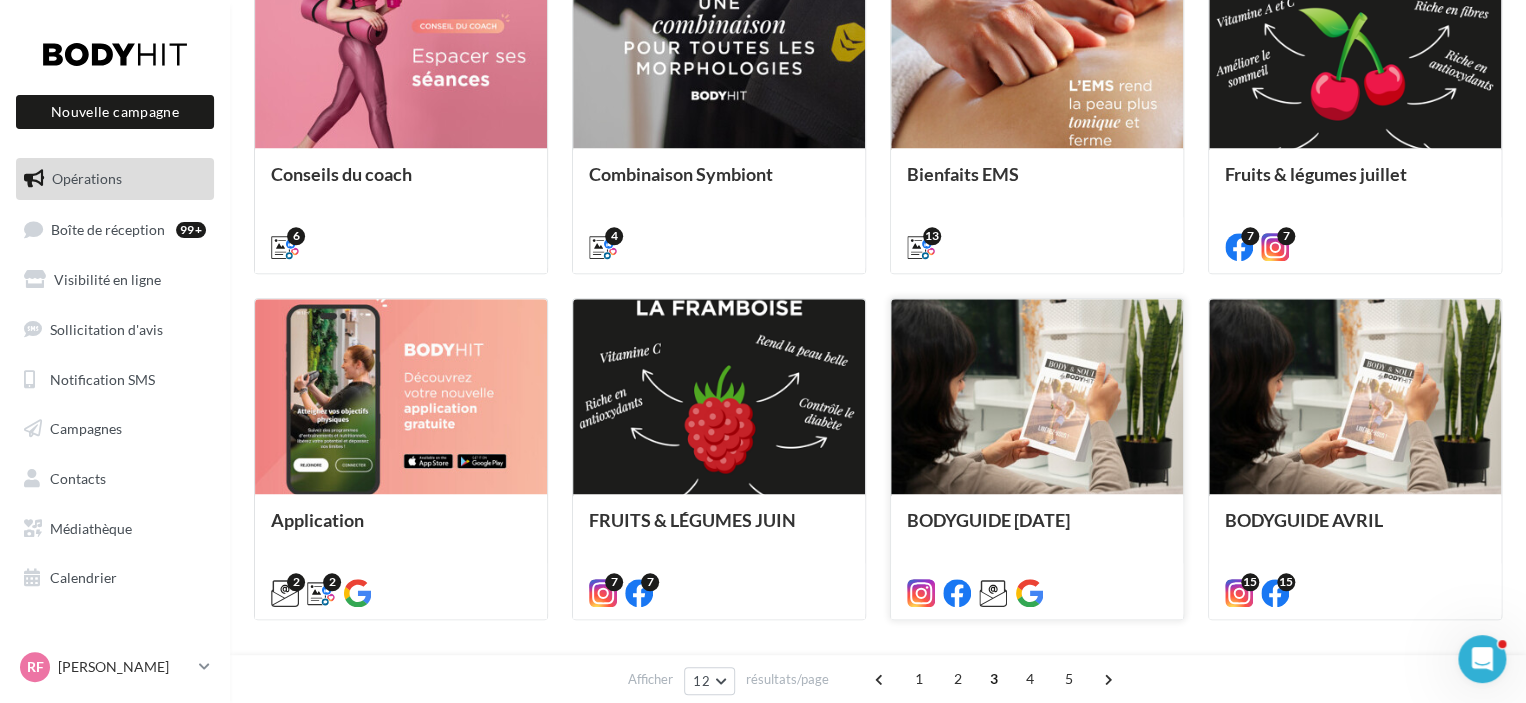 scroll, scrollTop: 886, scrollLeft: 0, axis: vertical 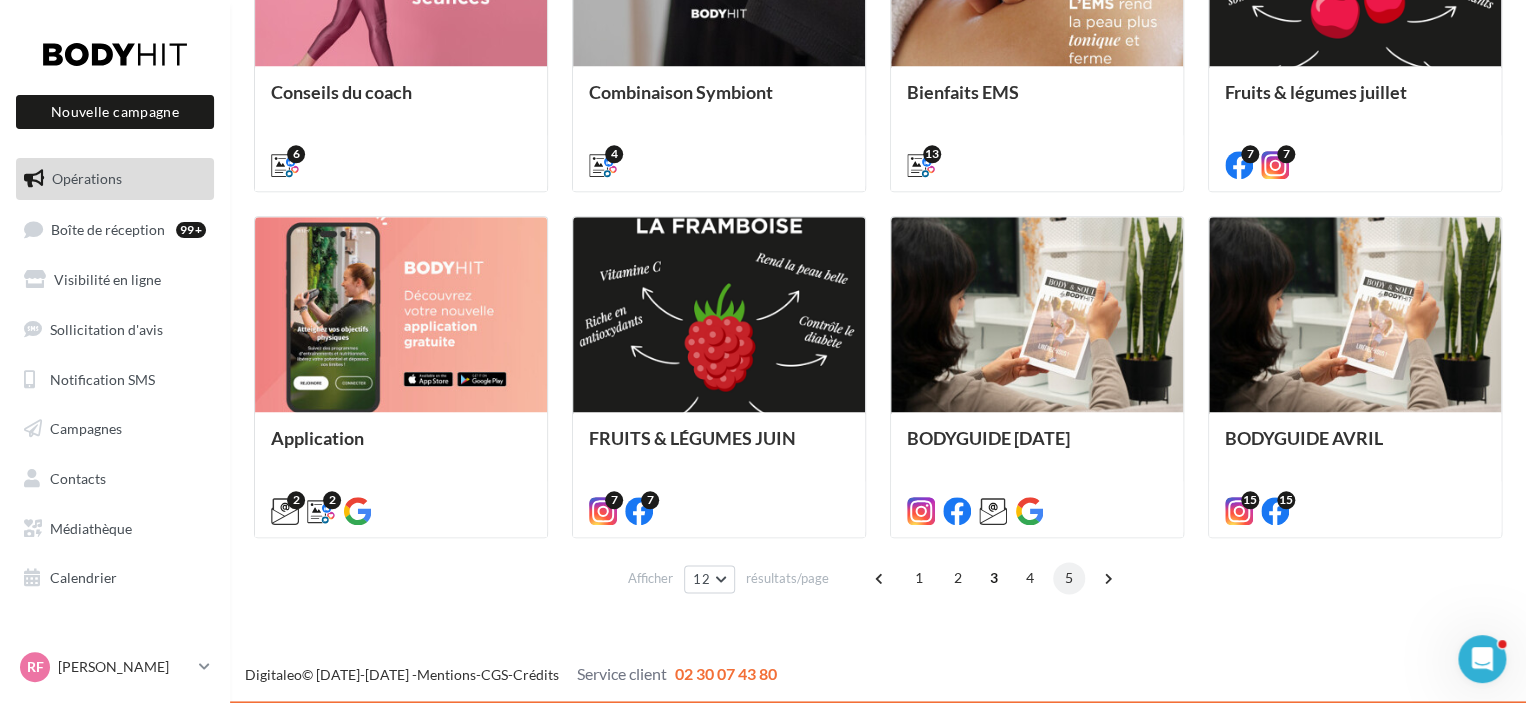 click on "5" at bounding box center (1069, 578) 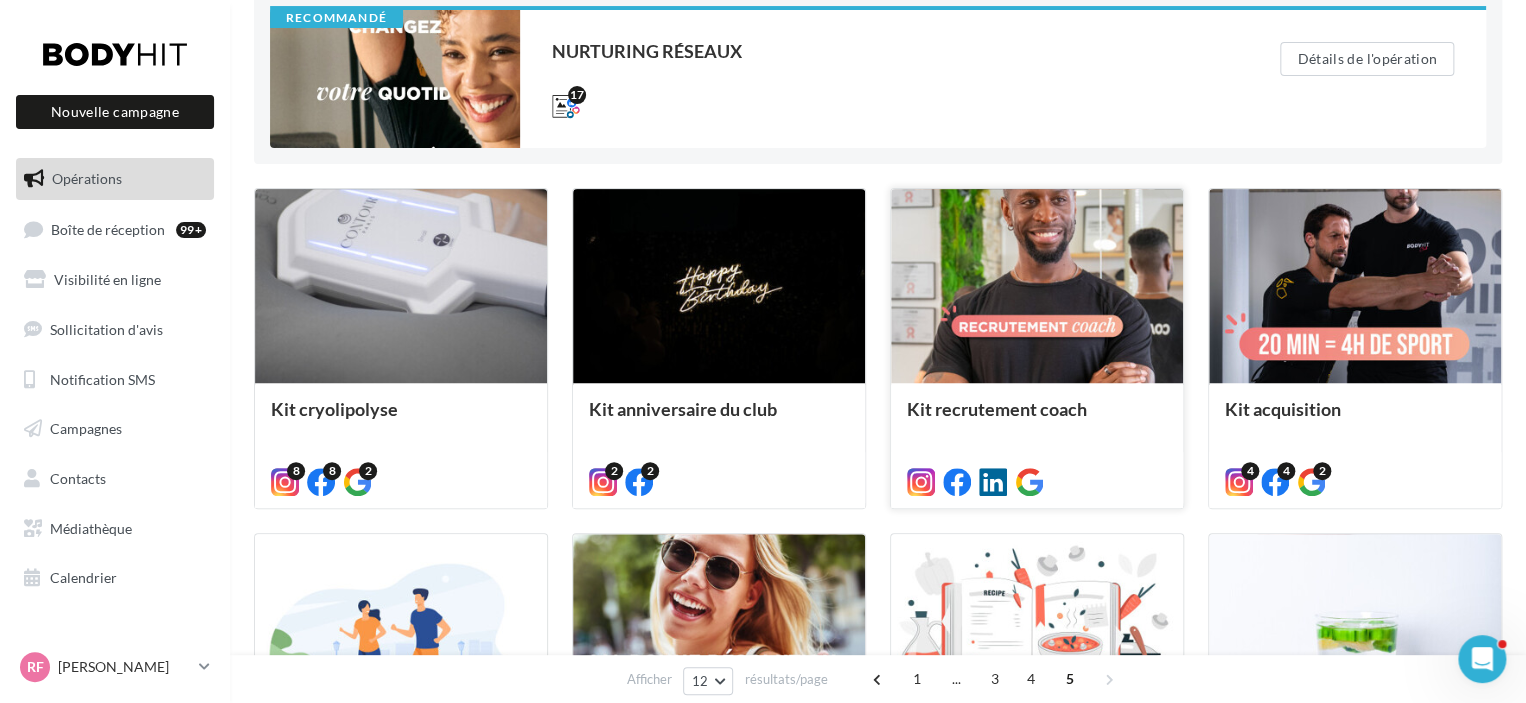 scroll, scrollTop: 132, scrollLeft: 0, axis: vertical 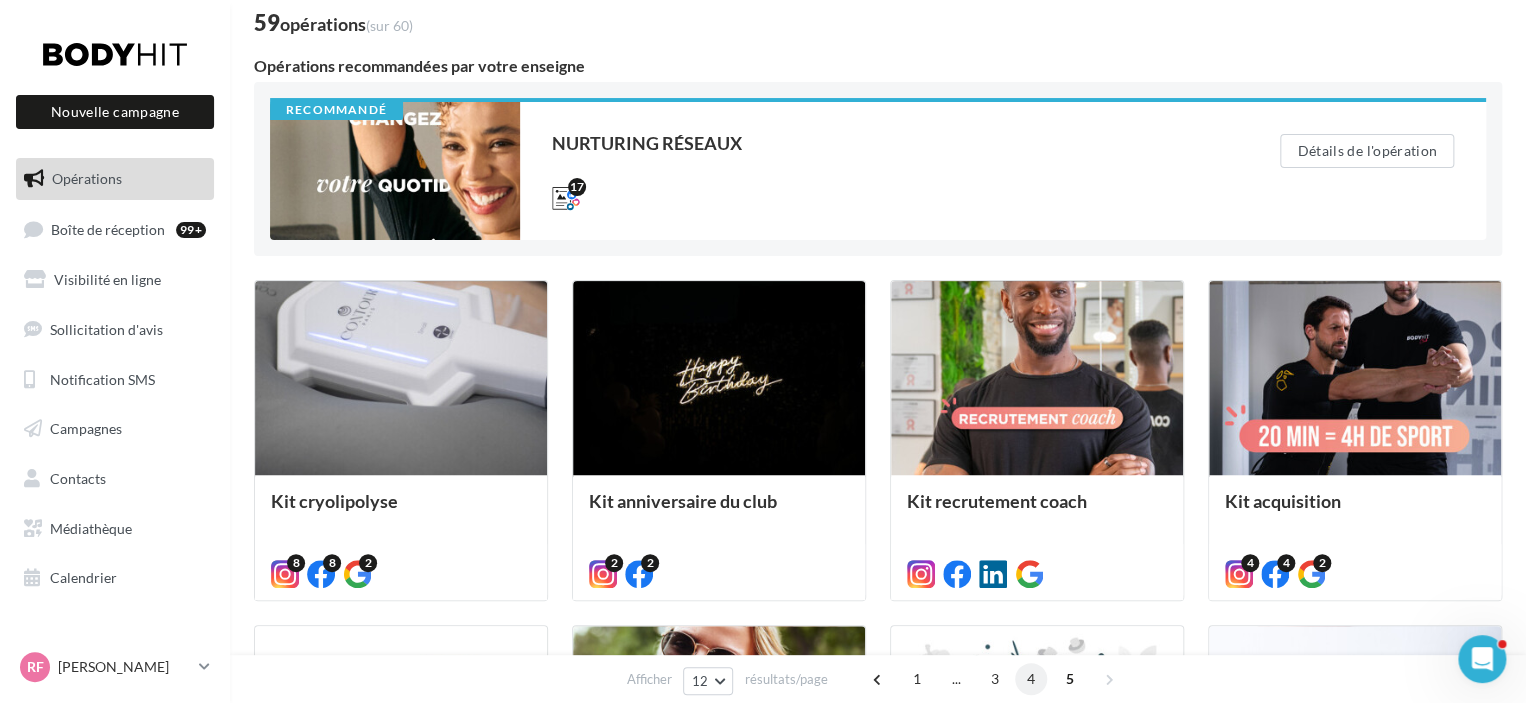 click on "4" at bounding box center [1031, 679] 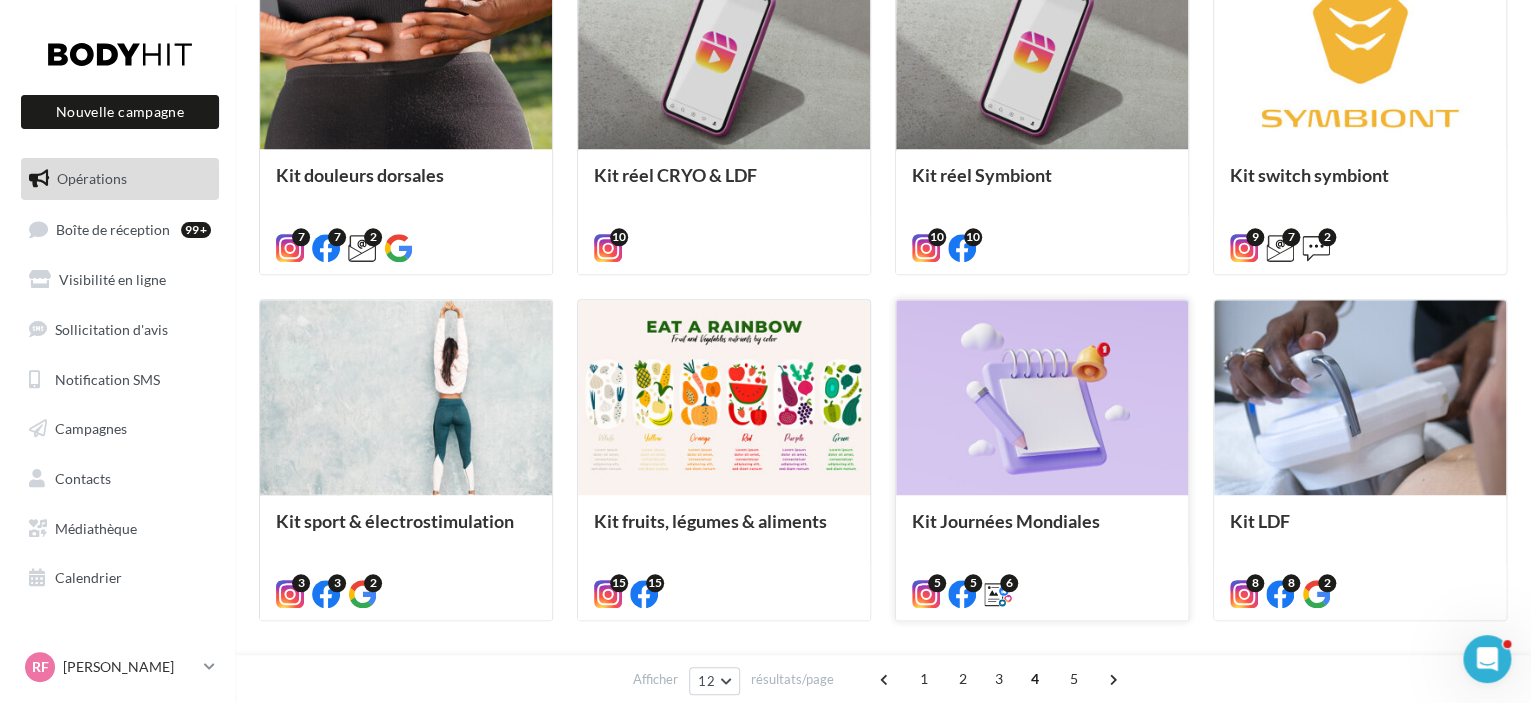 scroll, scrollTop: 832, scrollLeft: 0, axis: vertical 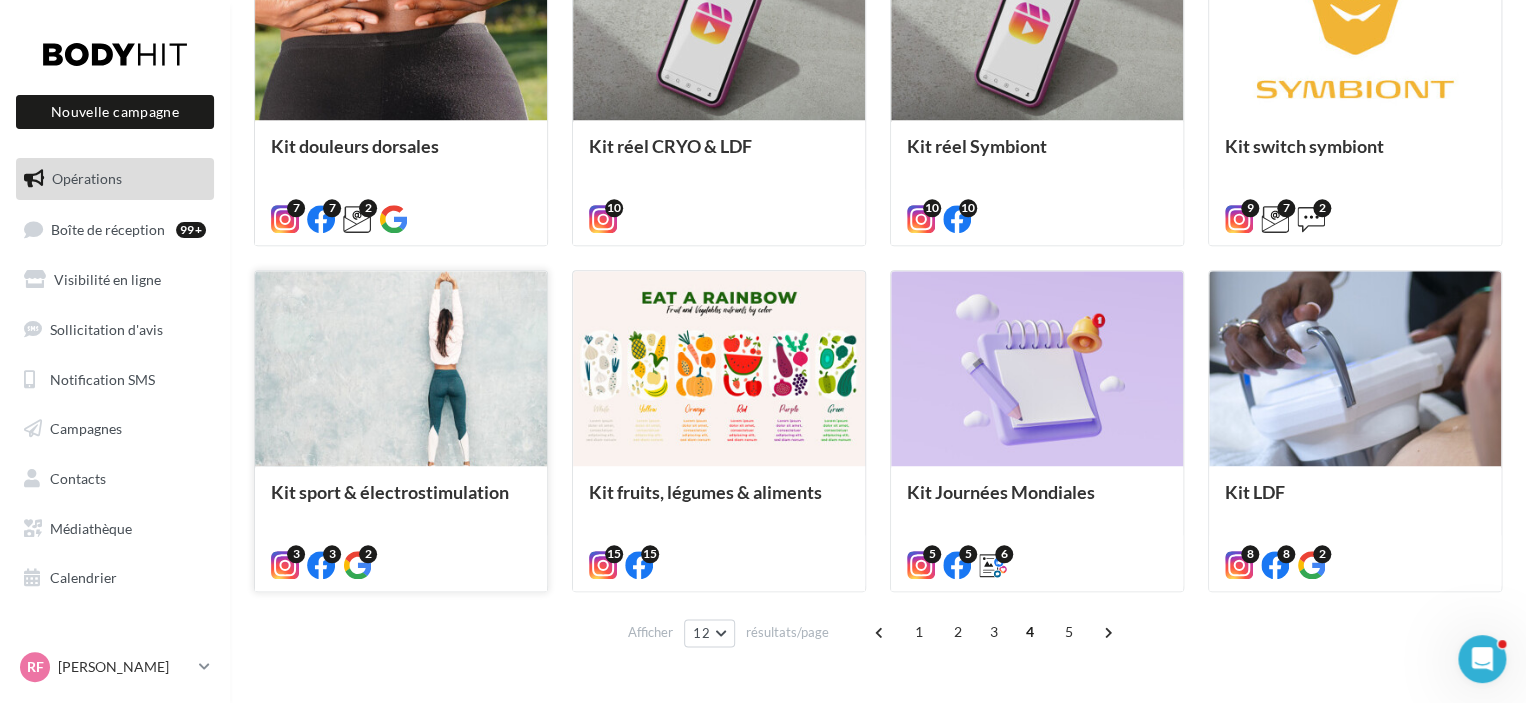 click on "Kit sport & électrostimulation" at bounding box center [390, 492] 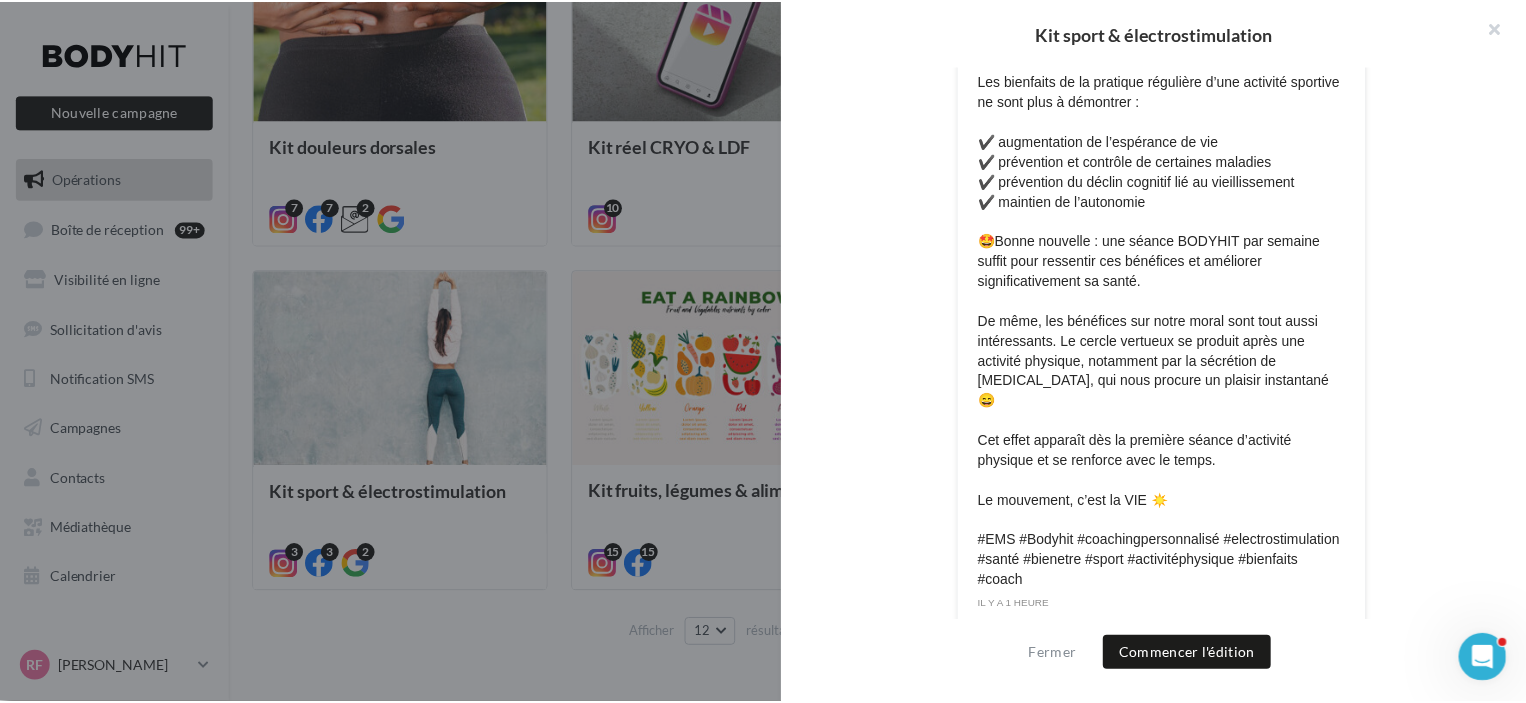 scroll, scrollTop: 1017, scrollLeft: 0, axis: vertical 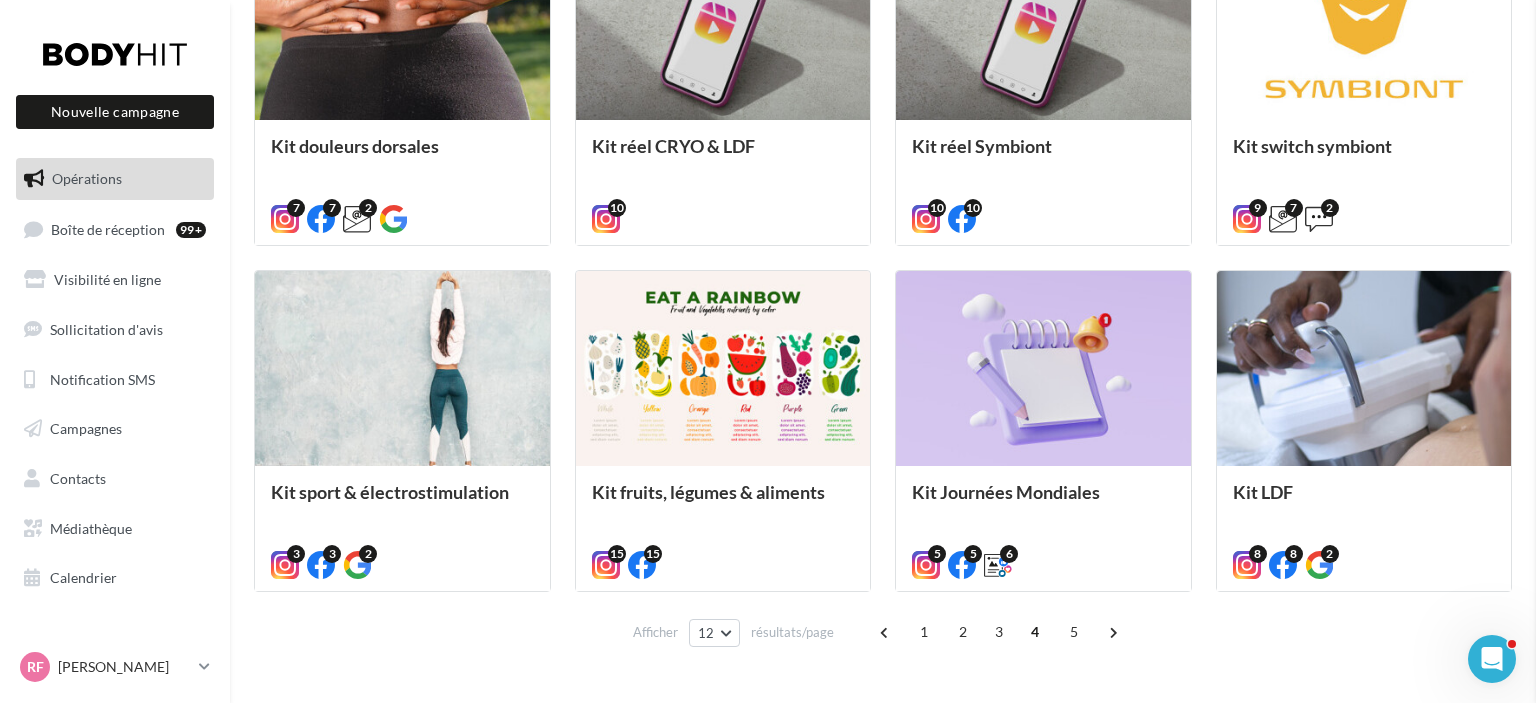 click on "Kit sport & électrostimulation
Description
Non renseignée
EMS
sport
électrostimulation
conseils
3         3         2
Instagram
Pourquoi pratiquer une activité physique ?
Pourquoi pratiquer une activité physique ?     BODYHIT, un gain de temps     Manger avant ou après sa séance ?
Type
Post
Prévisualisation
Commentaires
(0)
Mon nom" at bounding box center (883, 672) 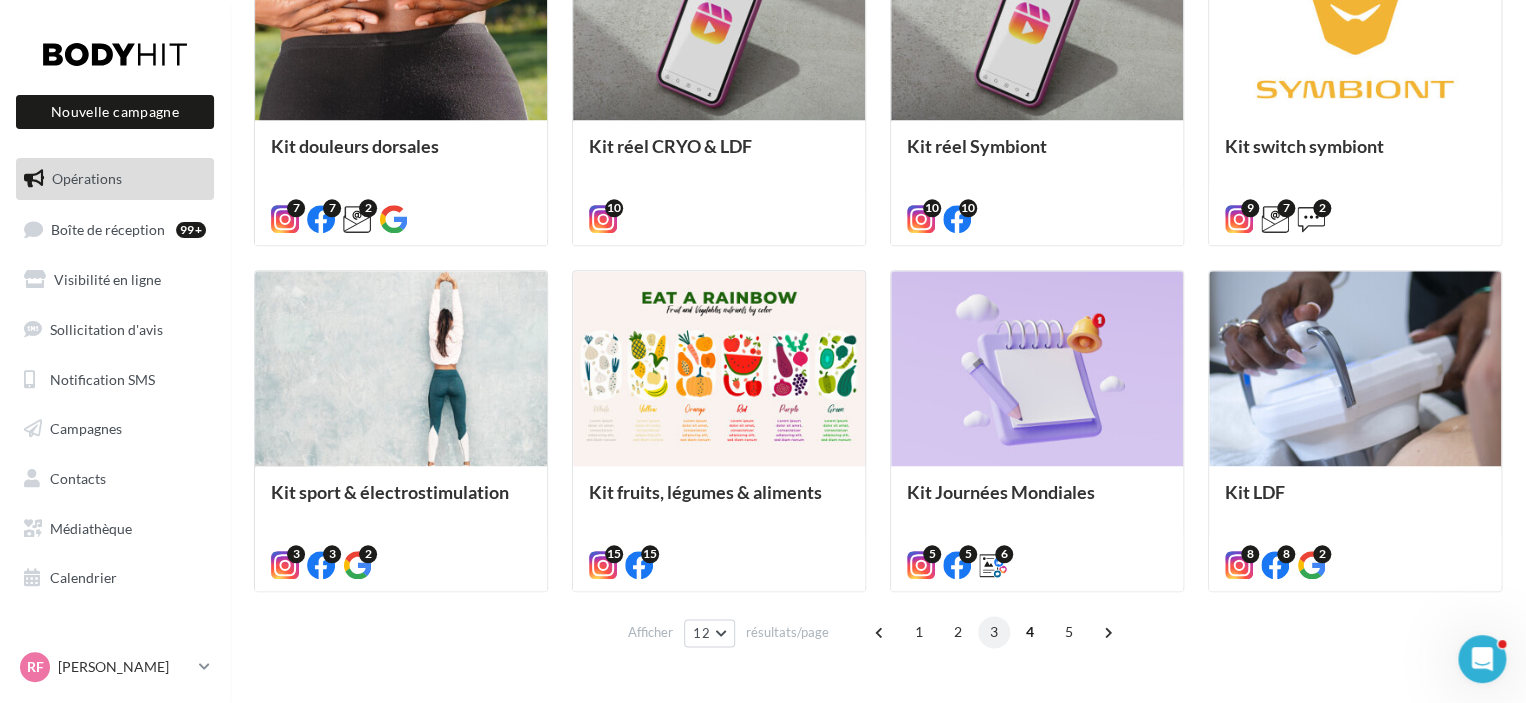 click on "3" at bounding box center [994, 632] 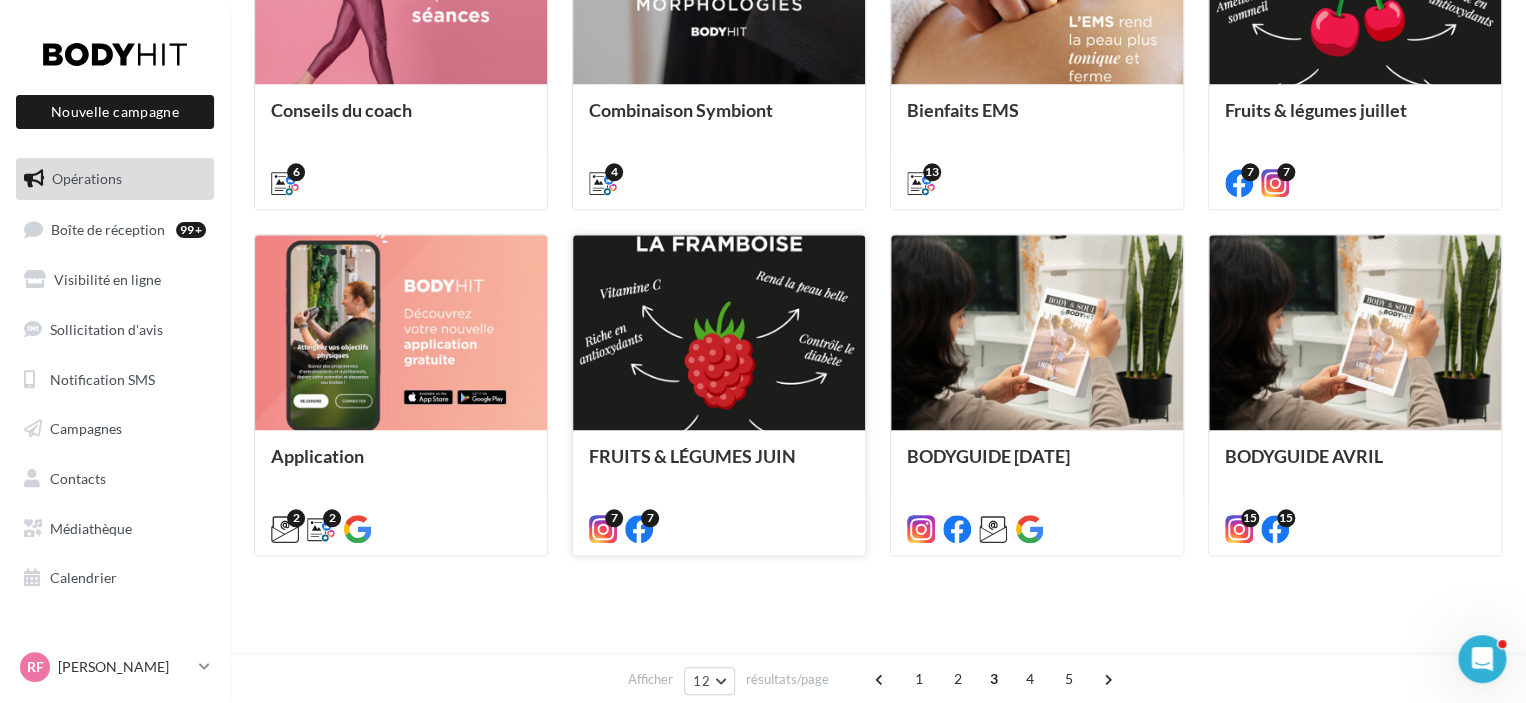 scroll, scrollTop: 886, scrollLeft: 0, axis: vertical 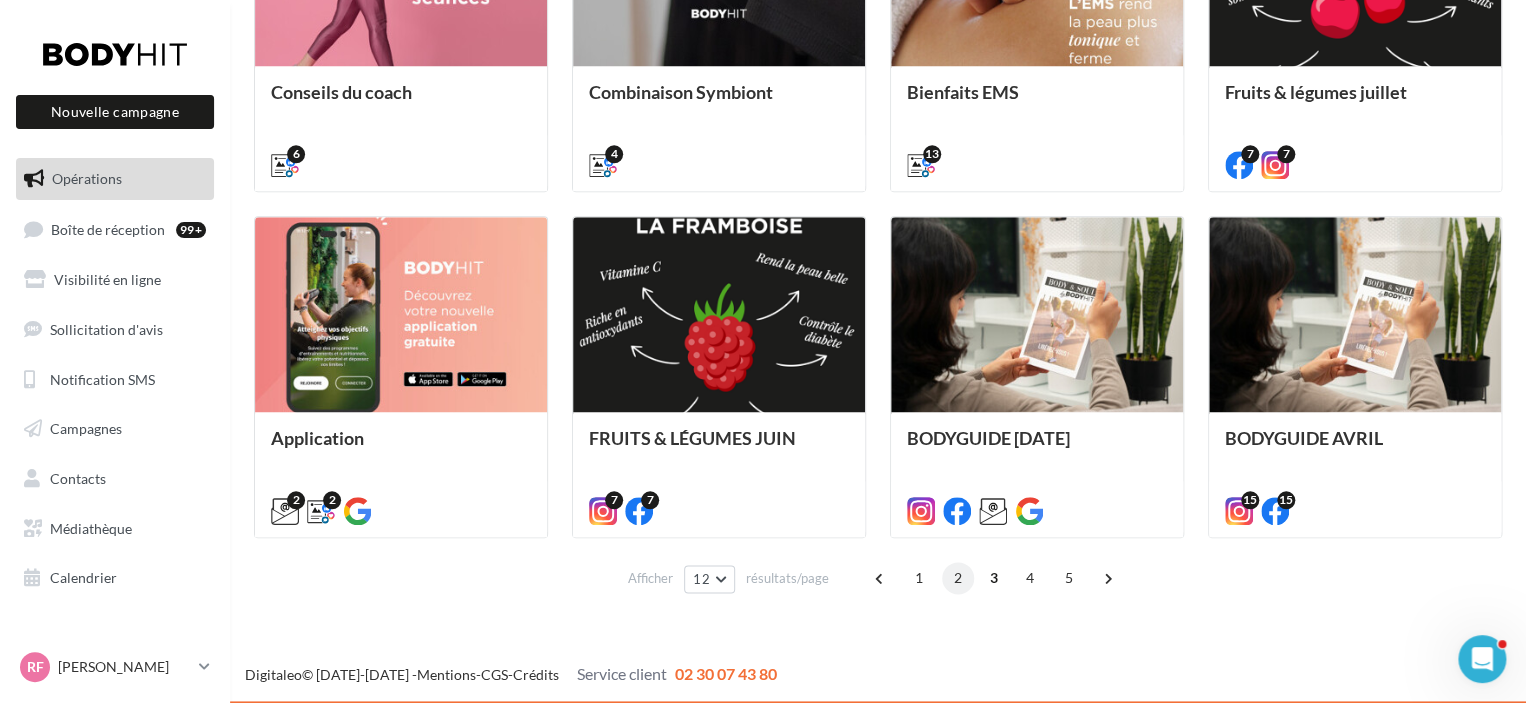 click on "2" at bounding box center [958, 578] 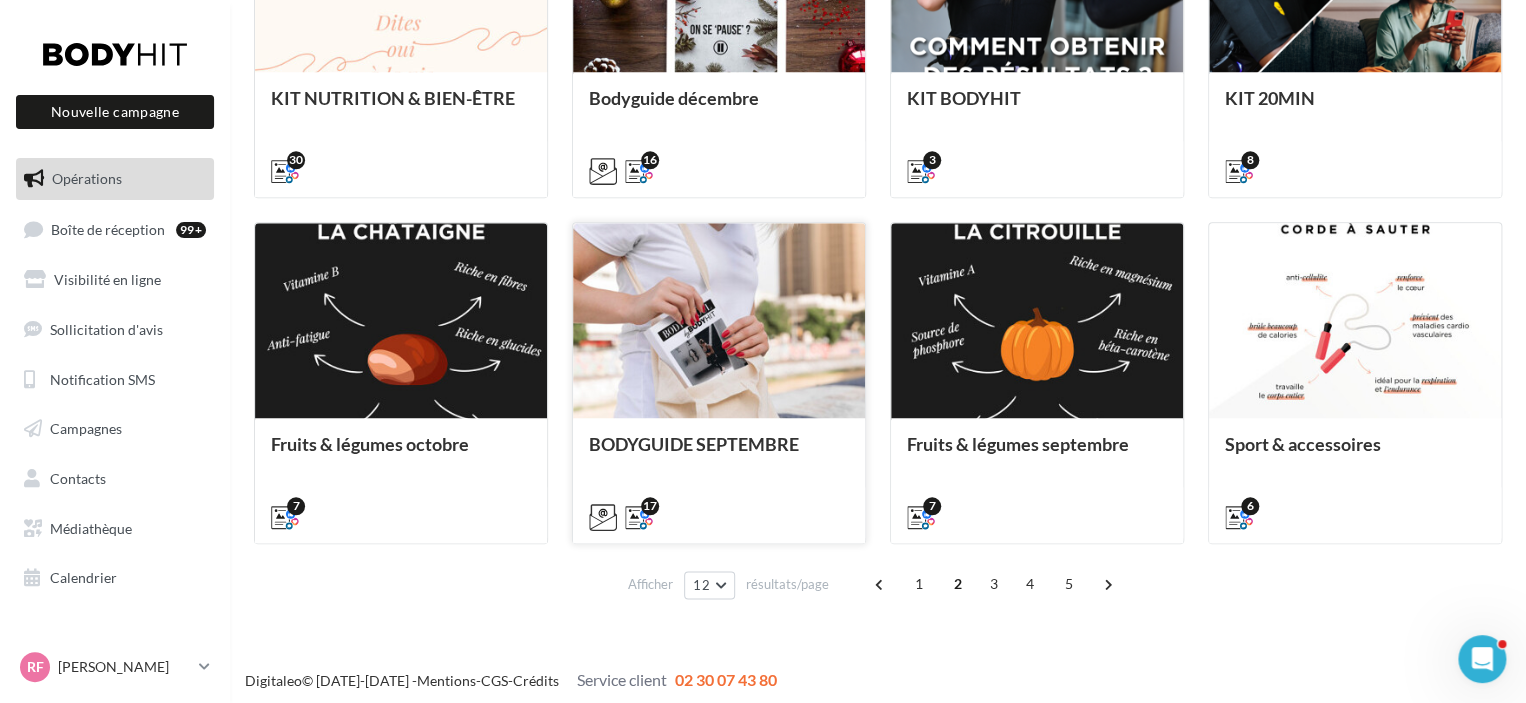 scroll, scrollTop: 886, scrollLeft: 0, axis: vertical 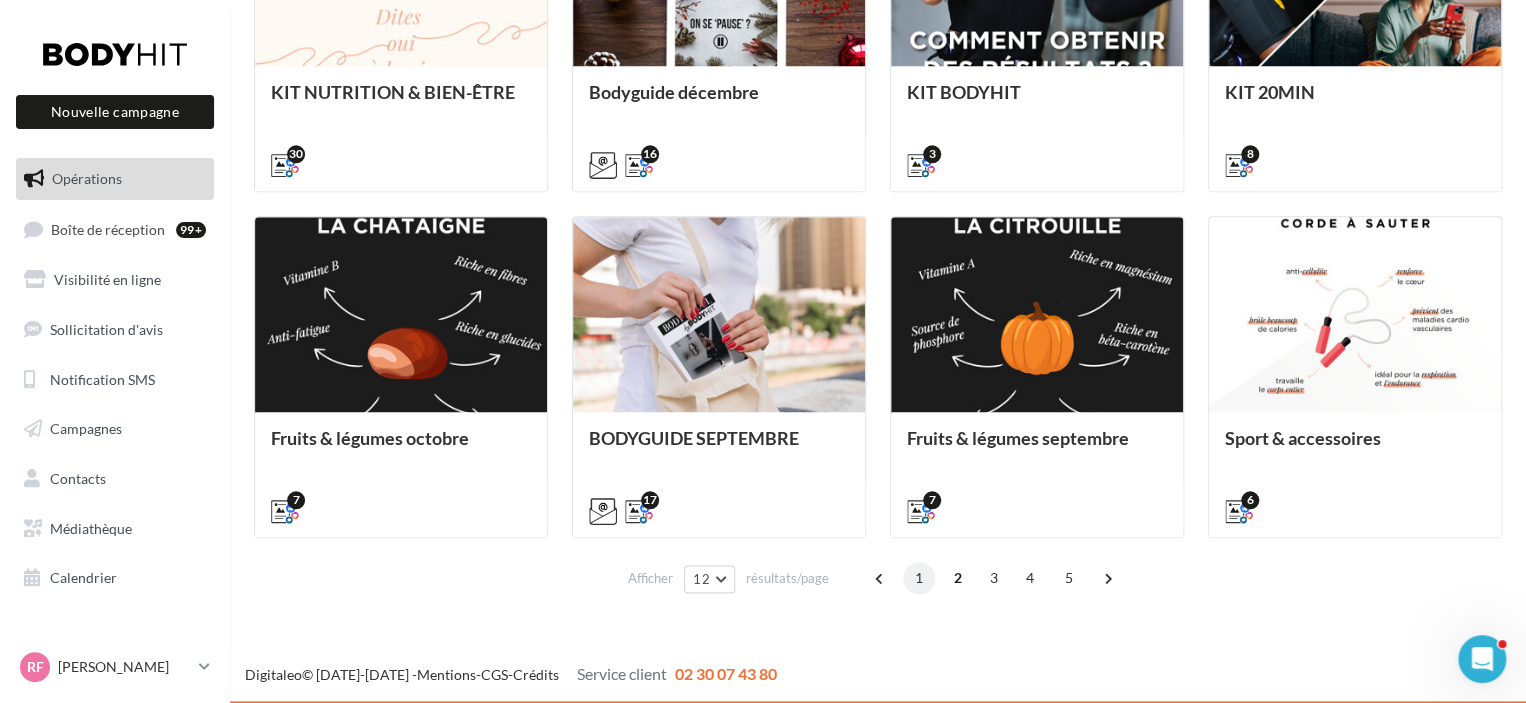 click on "1" at bounding box center (919, 578) 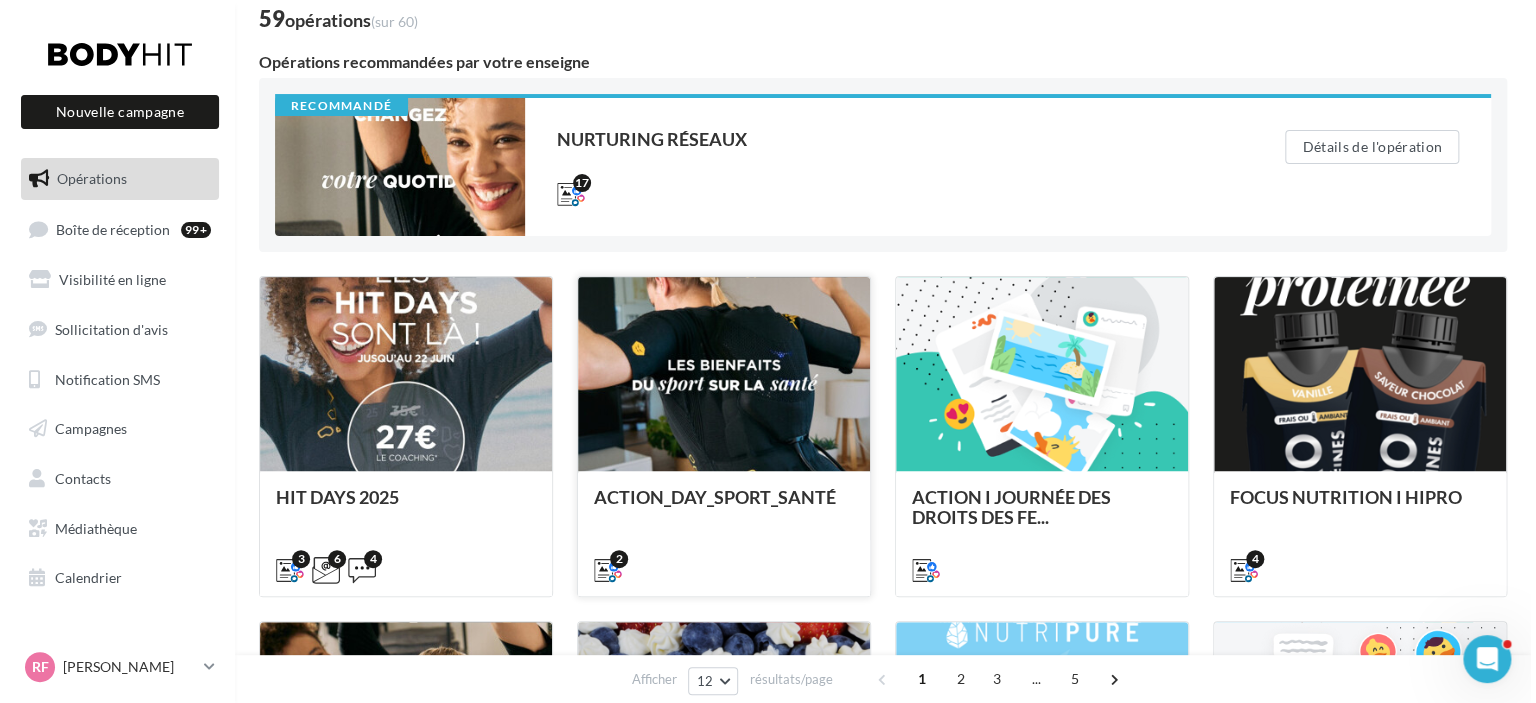 scroll, scrollTop: 100, scrollLeft: 0, axis: vertical 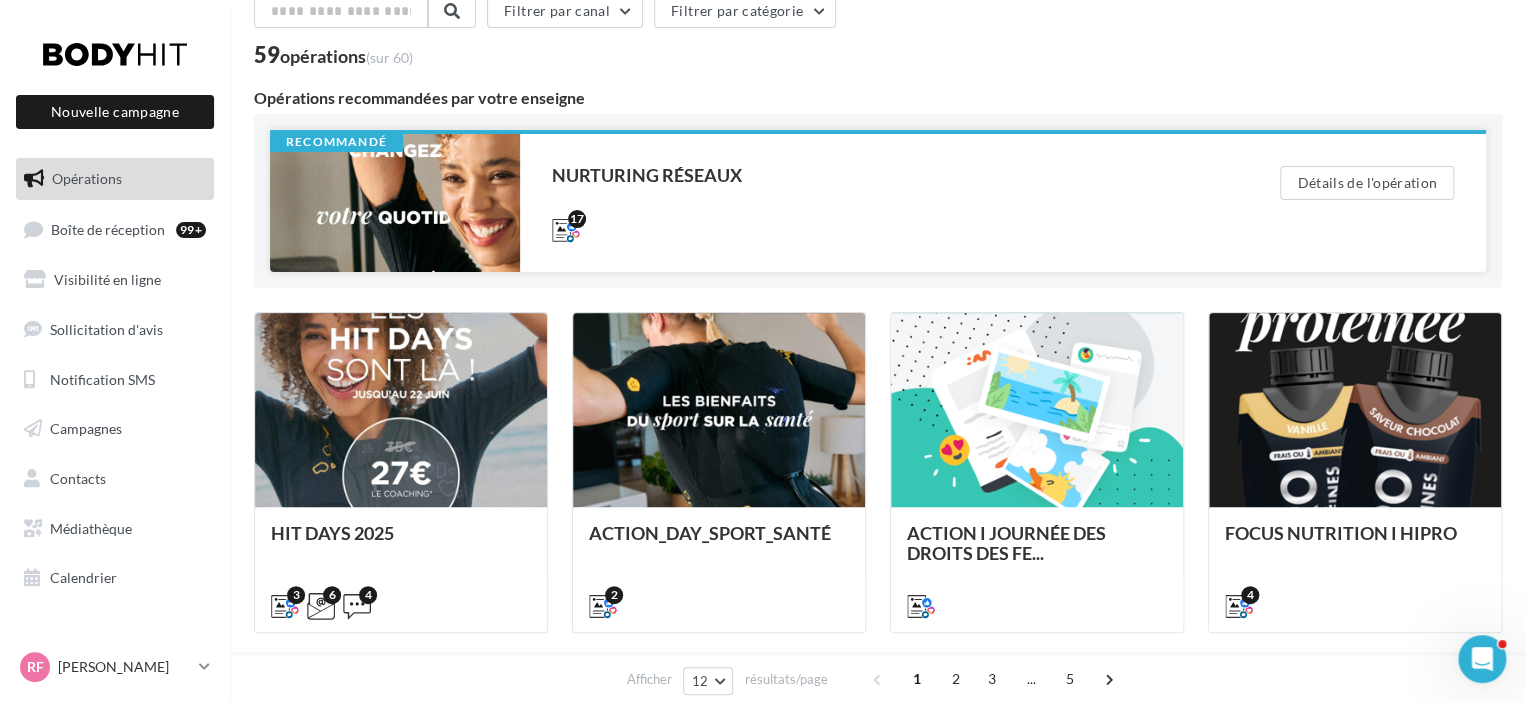click on "NURTURING RÉSEAUX" at bounding box center (876, 175) 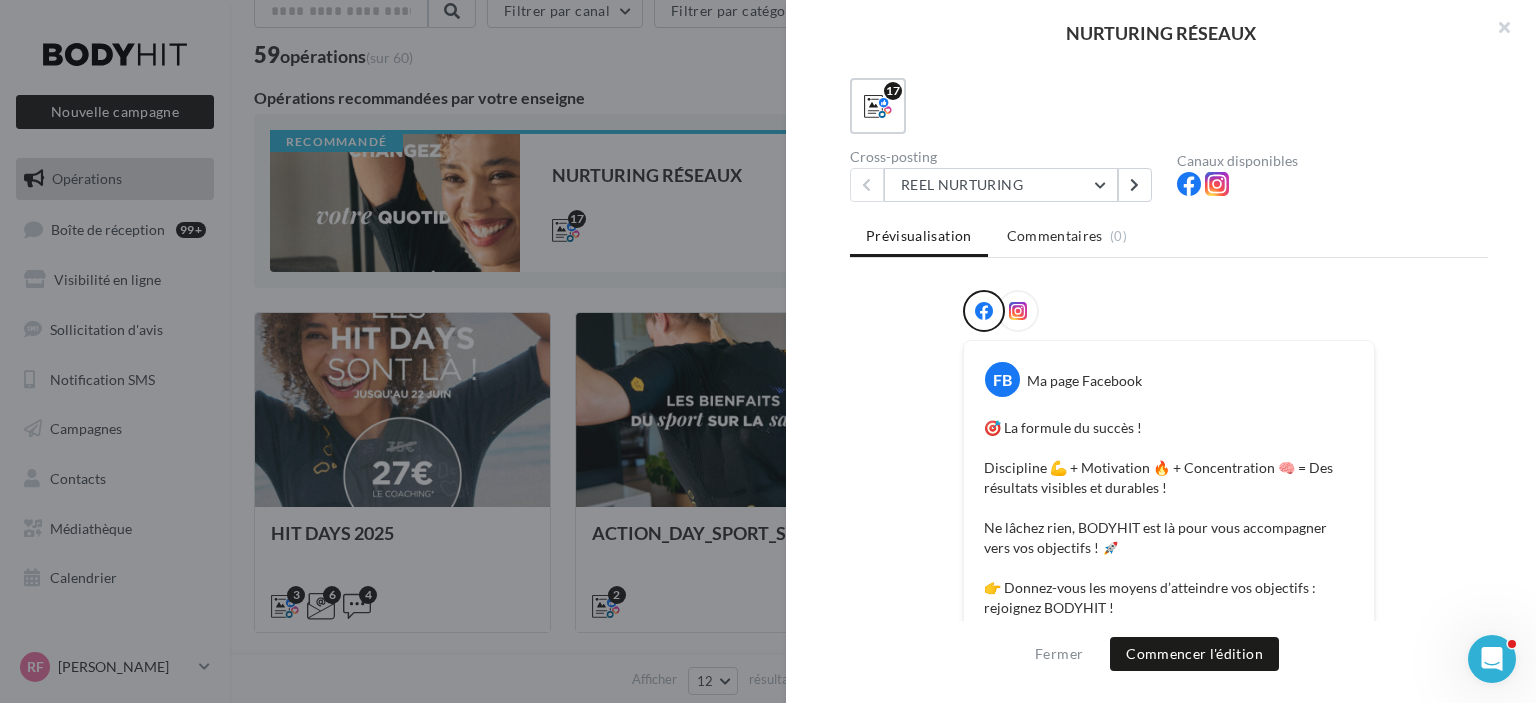 scroll, scrollTop: 200, scrollLeft: 0, axis: vertical 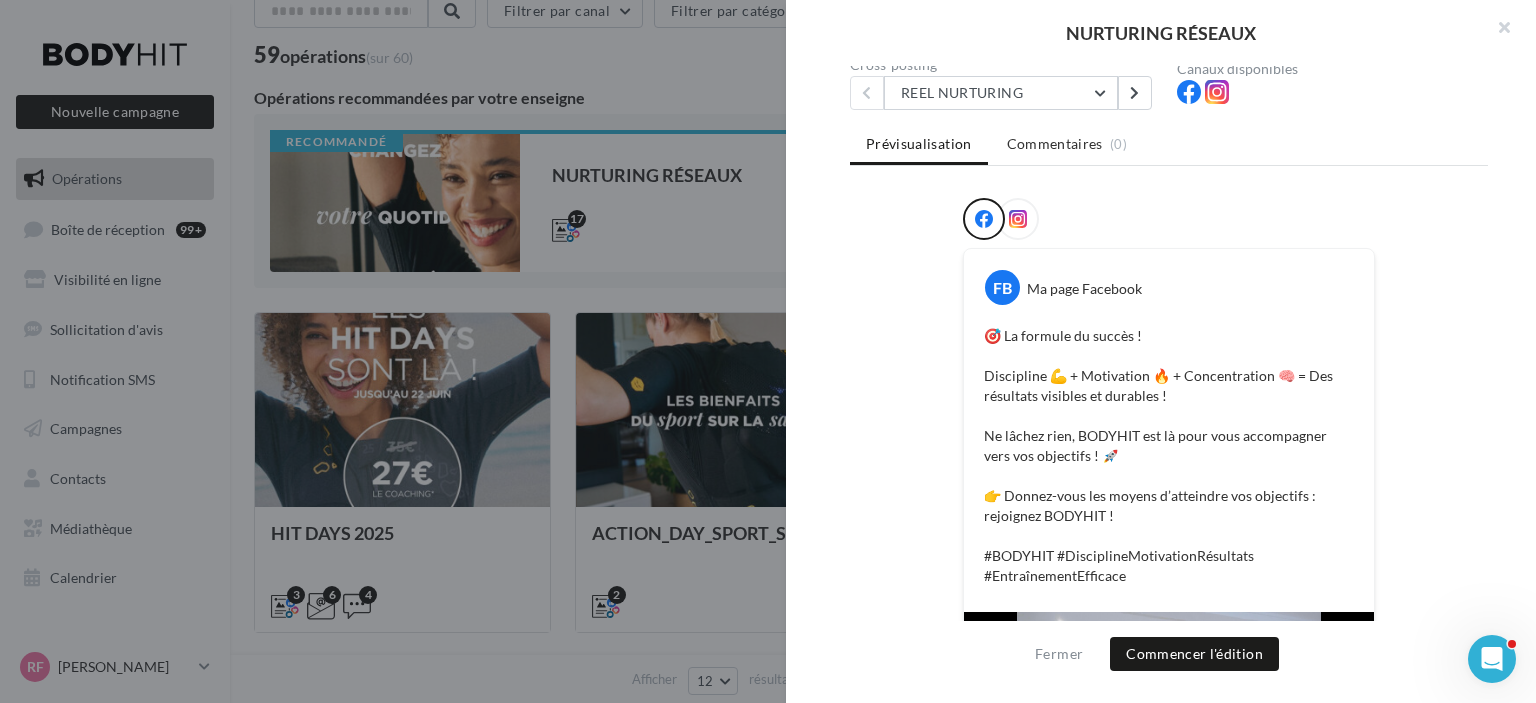 click at bounding box center (1018, 219) 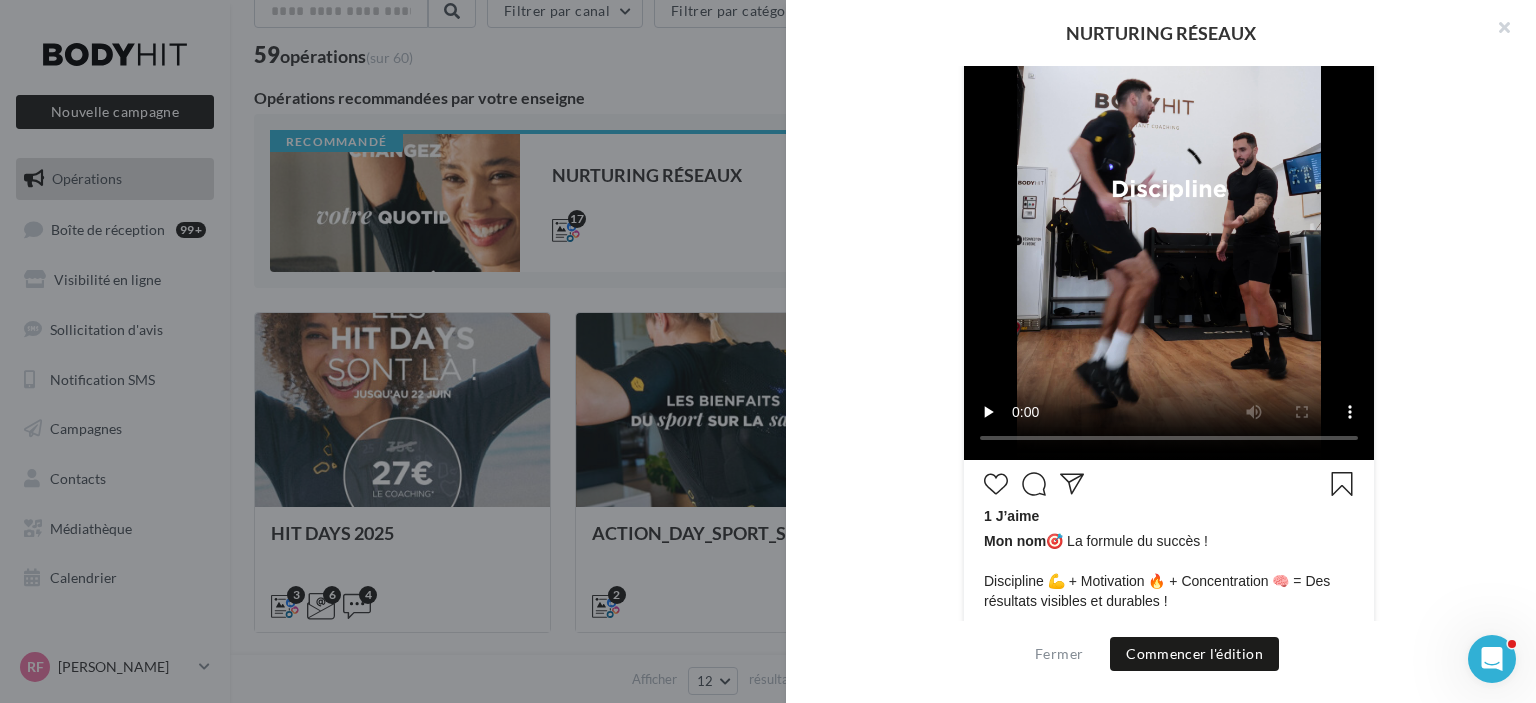 scroll, scrollTop: 882, scrollLeft: 0, axis: vertical 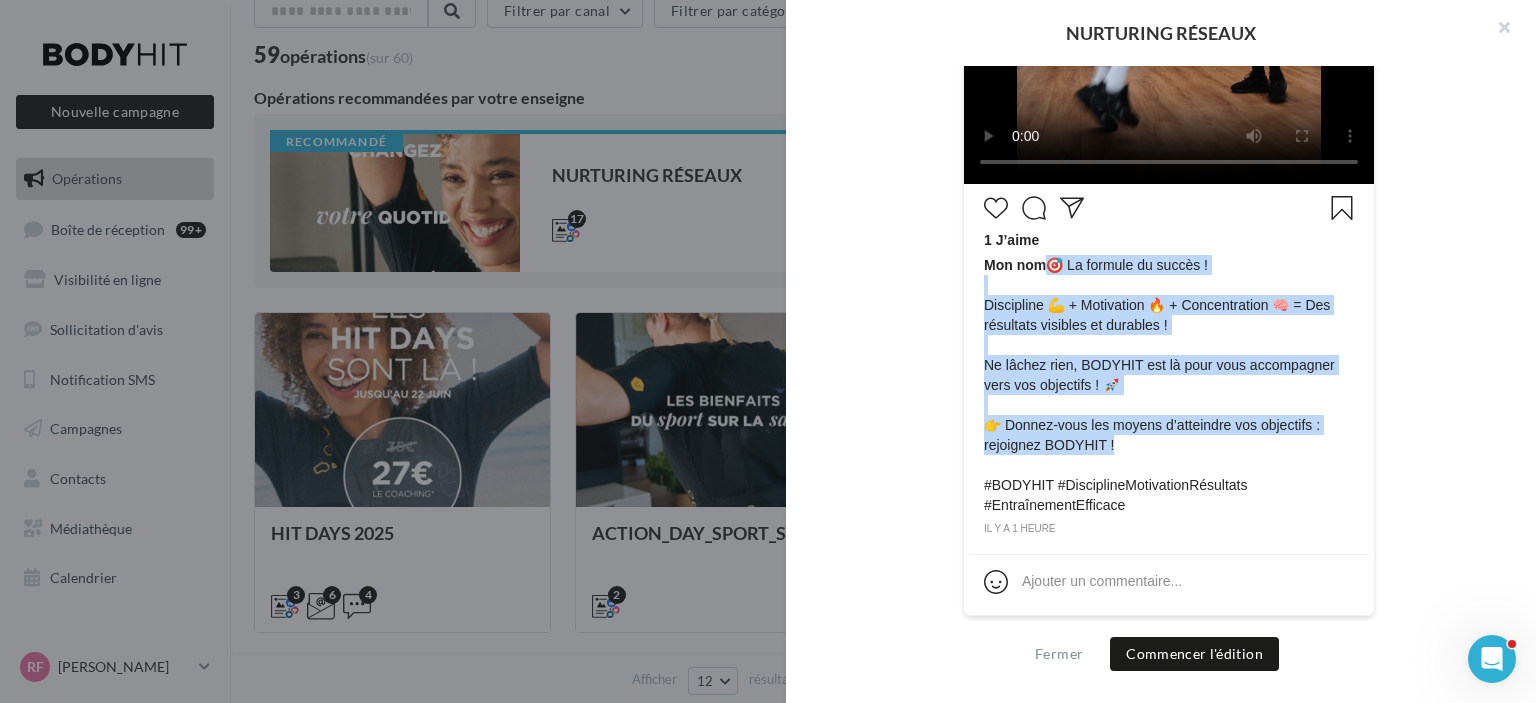 drag, startPoint x: 1042, startPoint y: 259, endPoint x: 1176, endPoint y: 450, distance: 233.31738 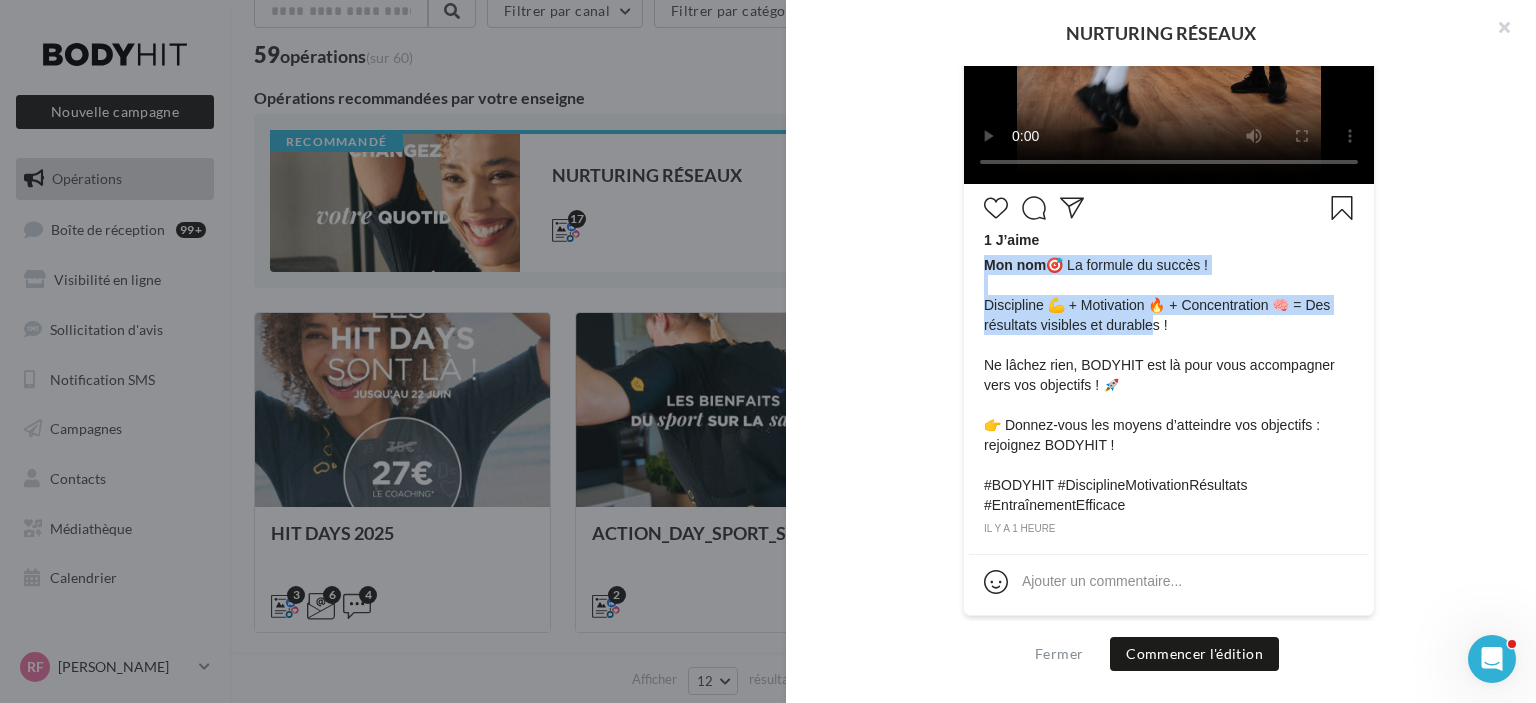 drag, startPoint x: 977, startPoint y: 303, endPoint x: 1147, endPoint y: 331, distance: 172.29045 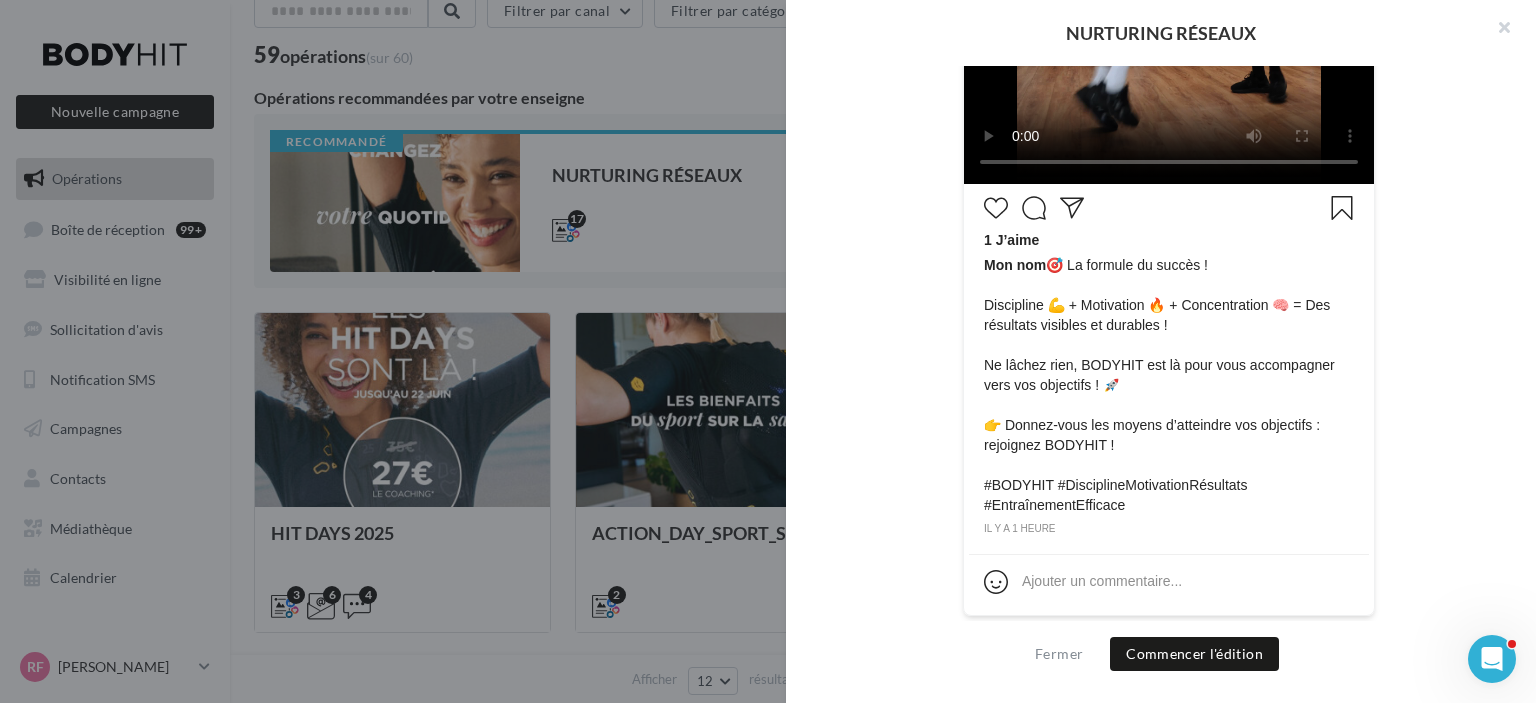click on "Mon nom  🎯 La formule du succès ! Discipline 💪 + Motivation 🔥 + Concentration 🧠 = Des résultats visibles et durables ! Ne lâchez rien, BODYHIT est là pour vous accompagner vers vos objectifs ! 🚀 👉 Donnez-vous les moyens d’atteindre vos objectifs : rejoignez BODYHIT ! #BODYHIT #DisciplineMotivationRésultats #EntraînementEfficace" at bounding box center (1169, 385) 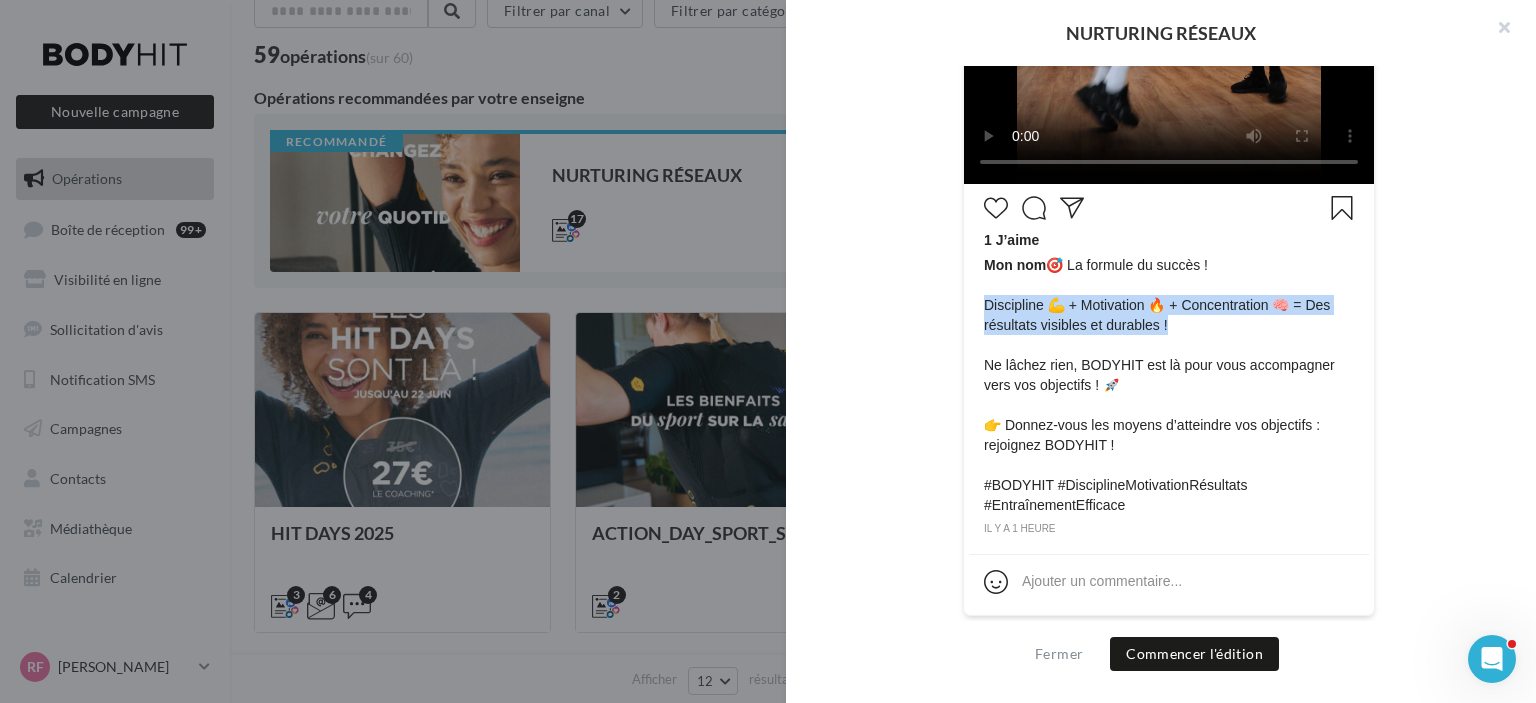 drag, startPoint x: 1168, startPoint y: 331, endPoint x: 980, endPoint y: 304, distance: 189.92894 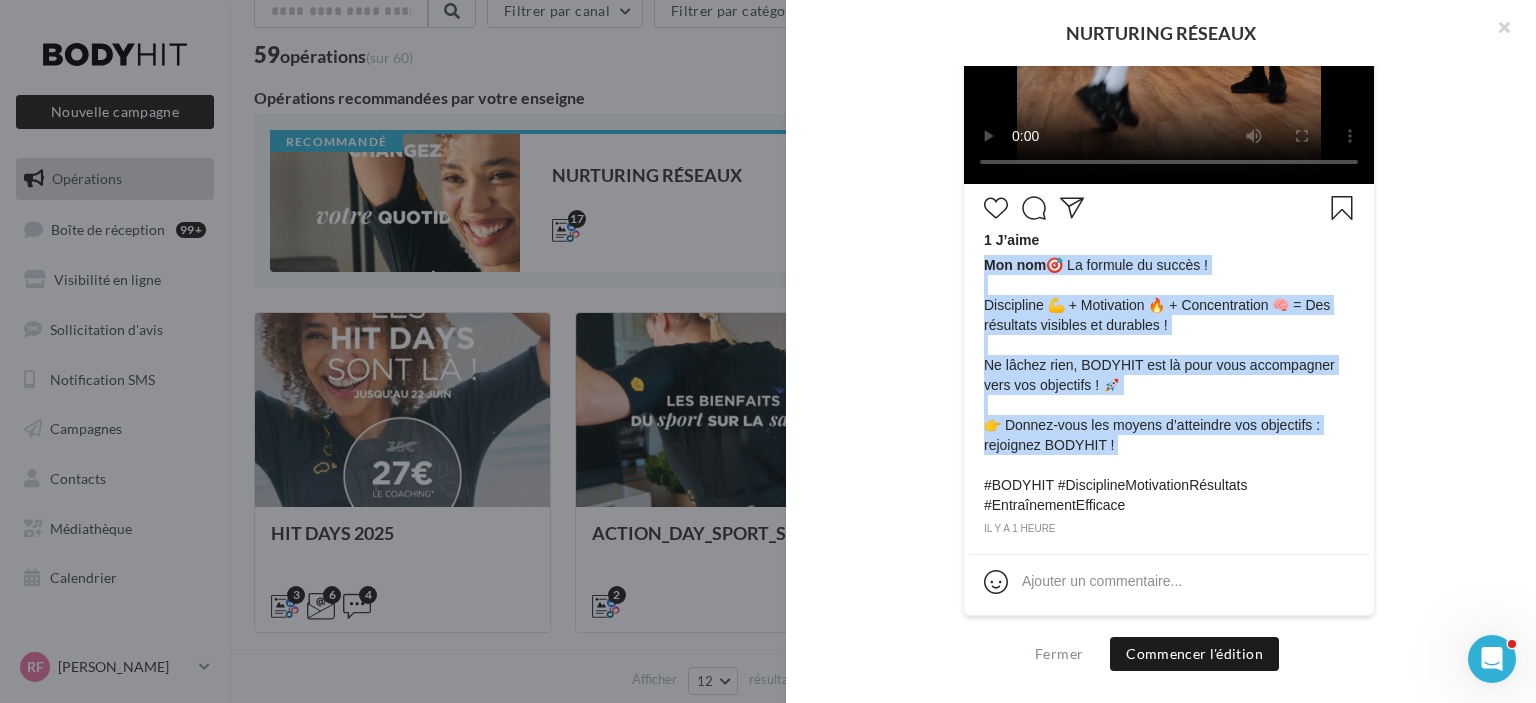 drag, startPoint x: 978, startPoint y: 424, endPoint x: 1116, endPoint y: 453, distance: 141.01419 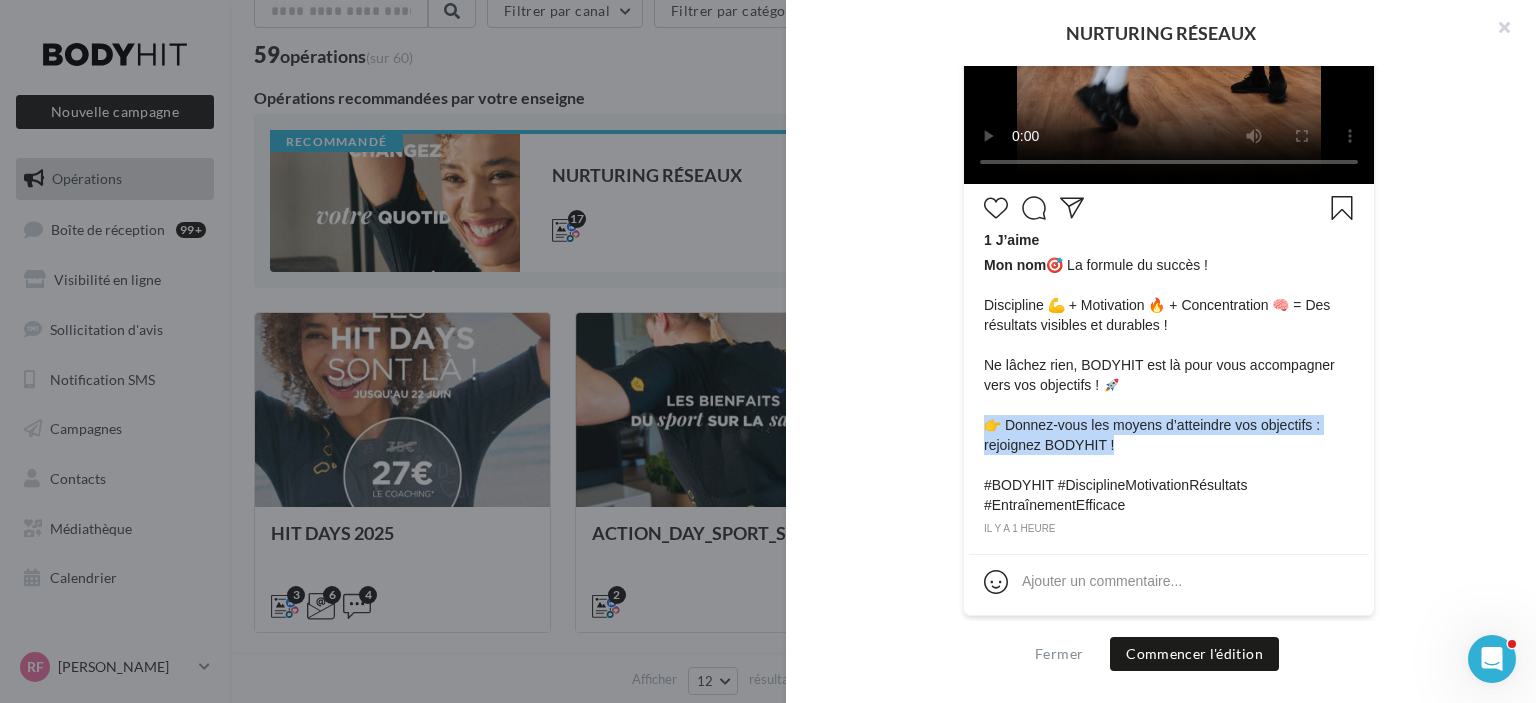 drag, startPoint x: 1104, startPoint y: 446, endPoint x: 981, endPoint y: 423, distance: 125.13193 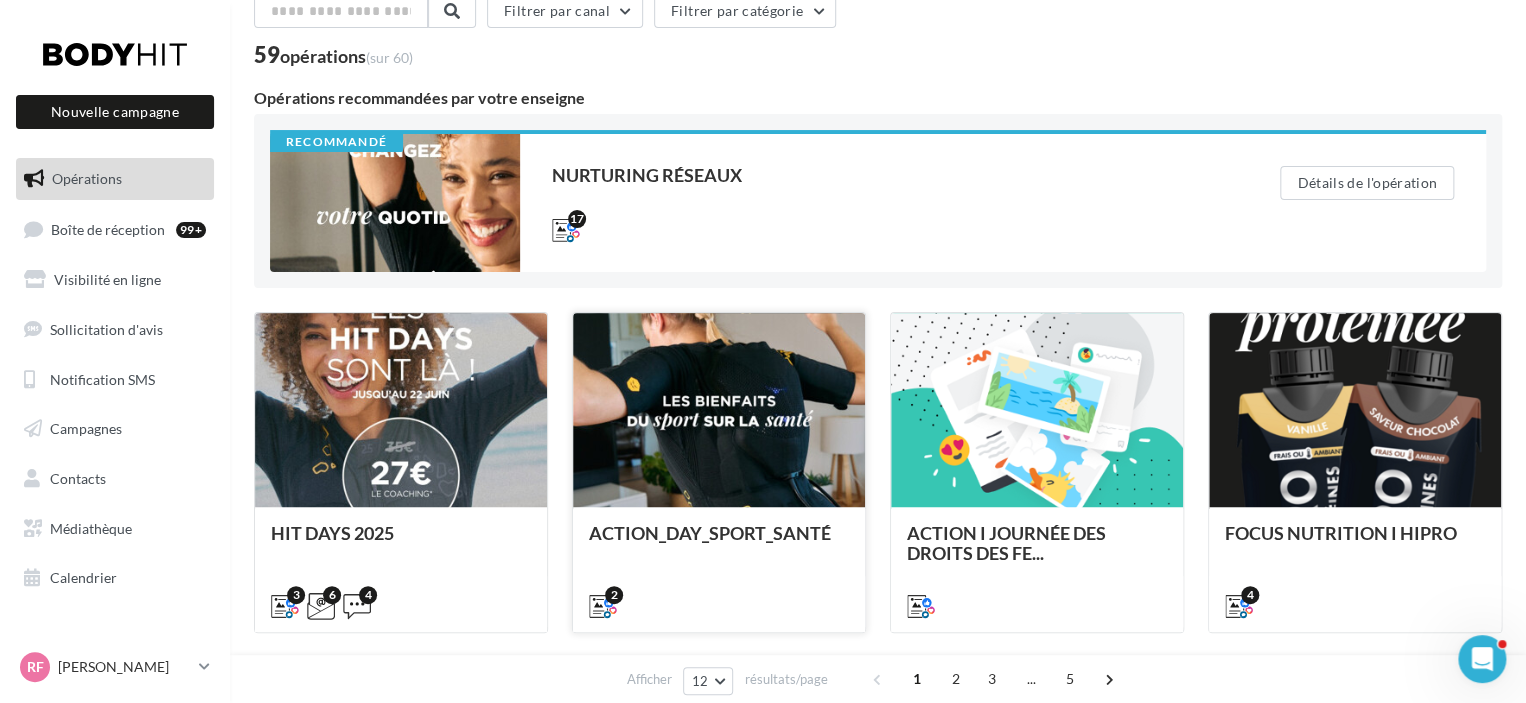click at bounding box center (719, 411) 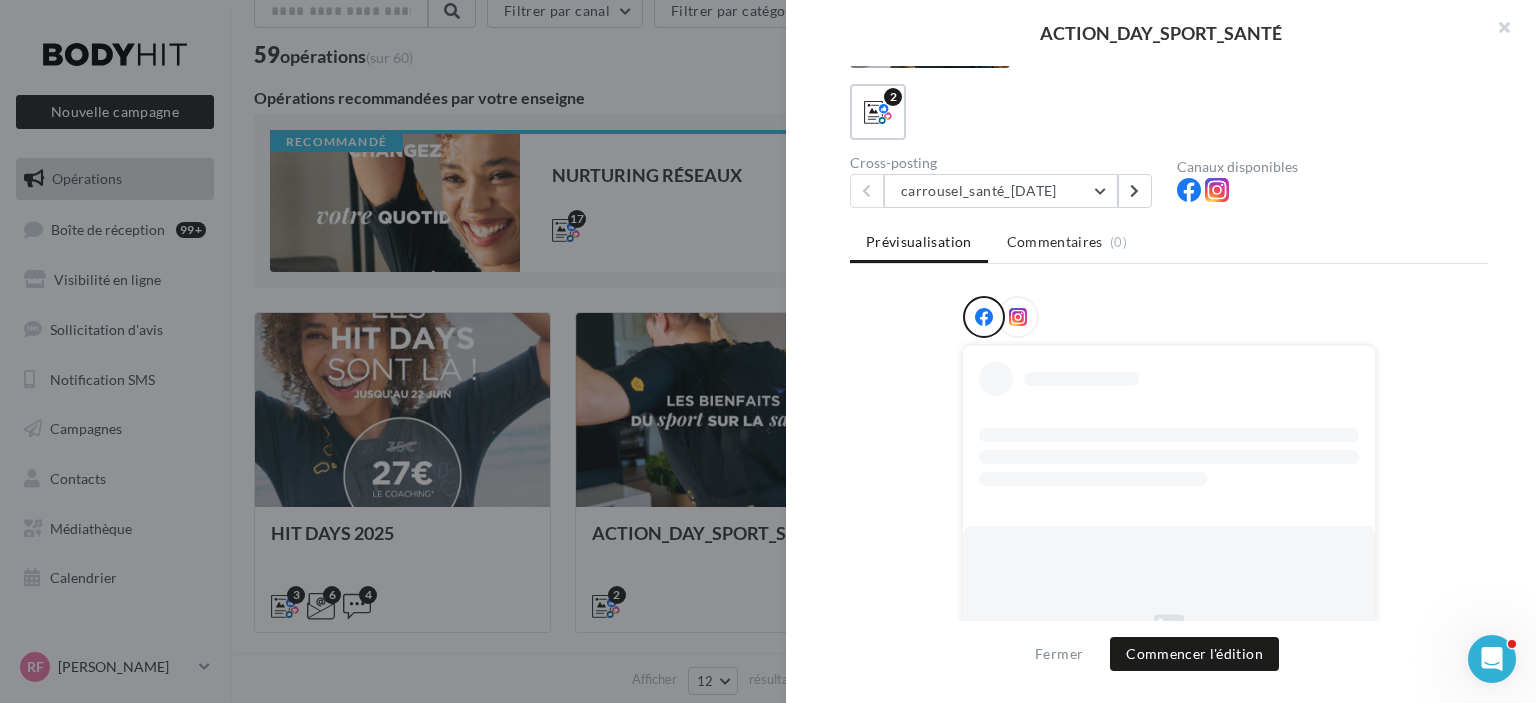 scroll, scrollTop: 186, scrollLeft: 0, axis: vertical 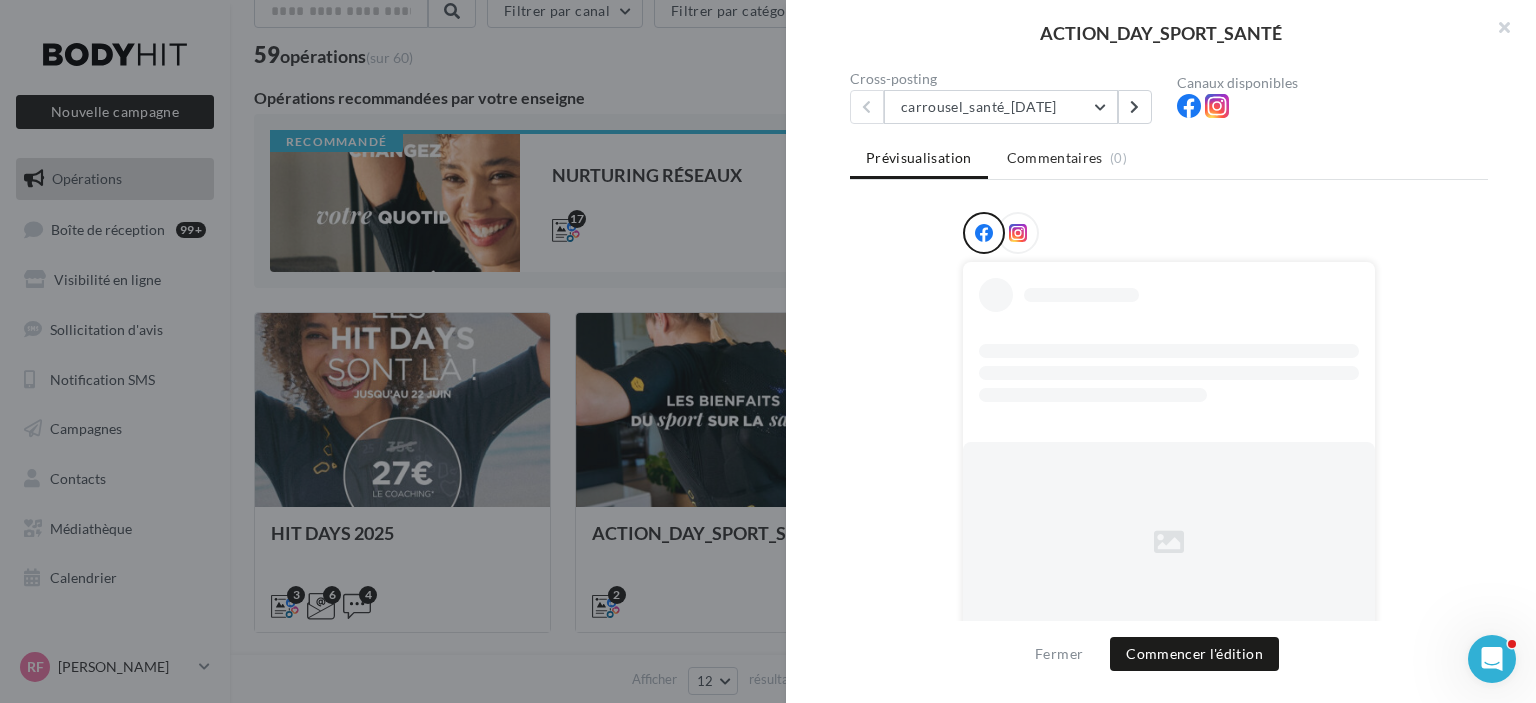 click at bounding box center [1018, 233] 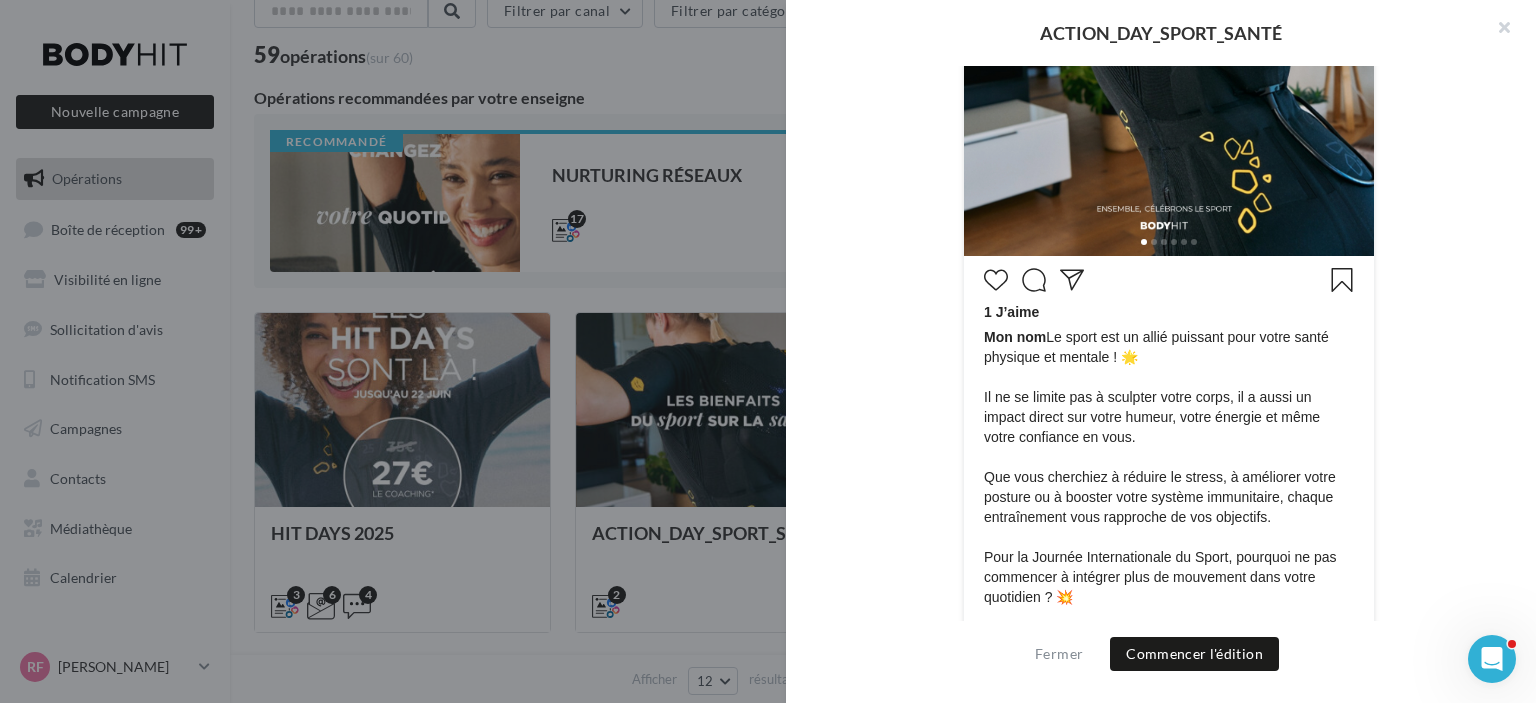 scroll, scrollTop: 556, scrollLeft: 0, axis: vertical 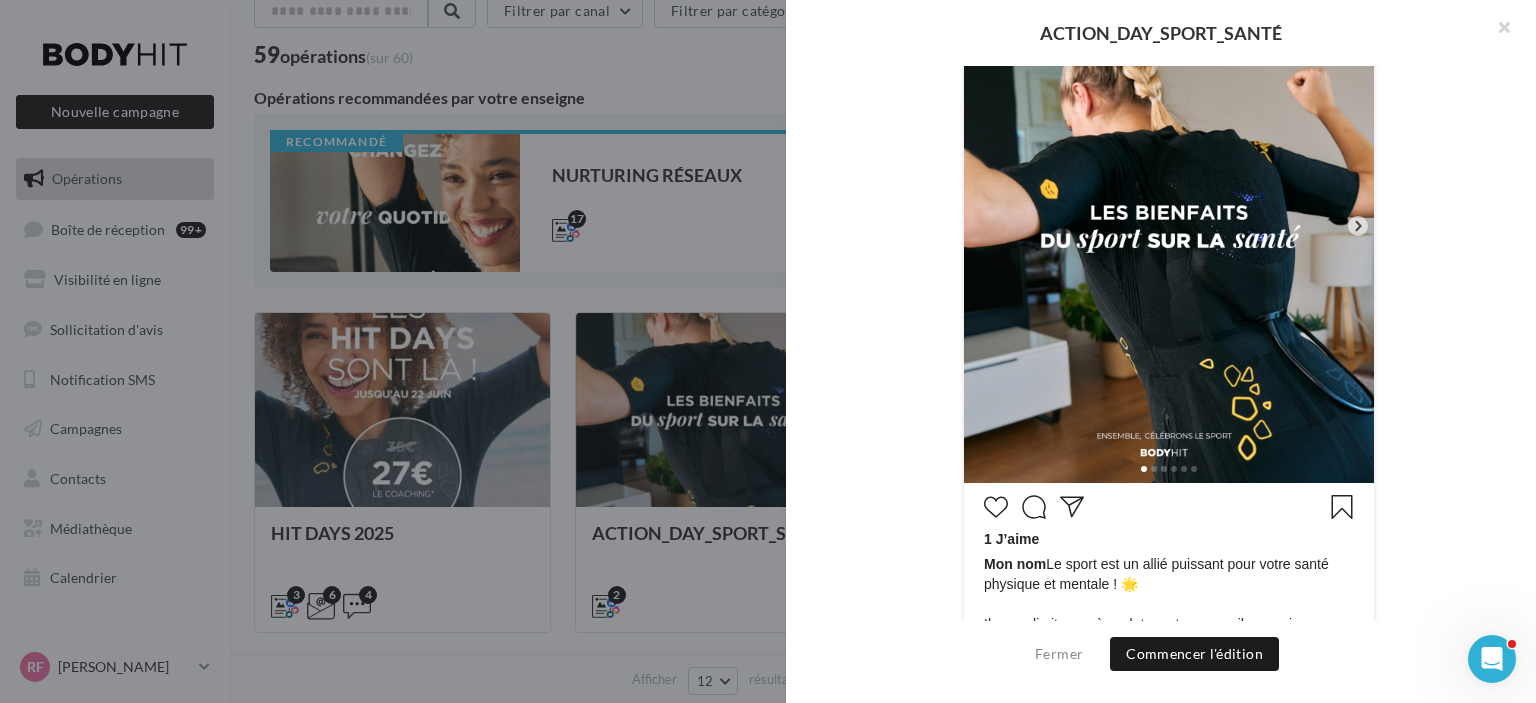 click 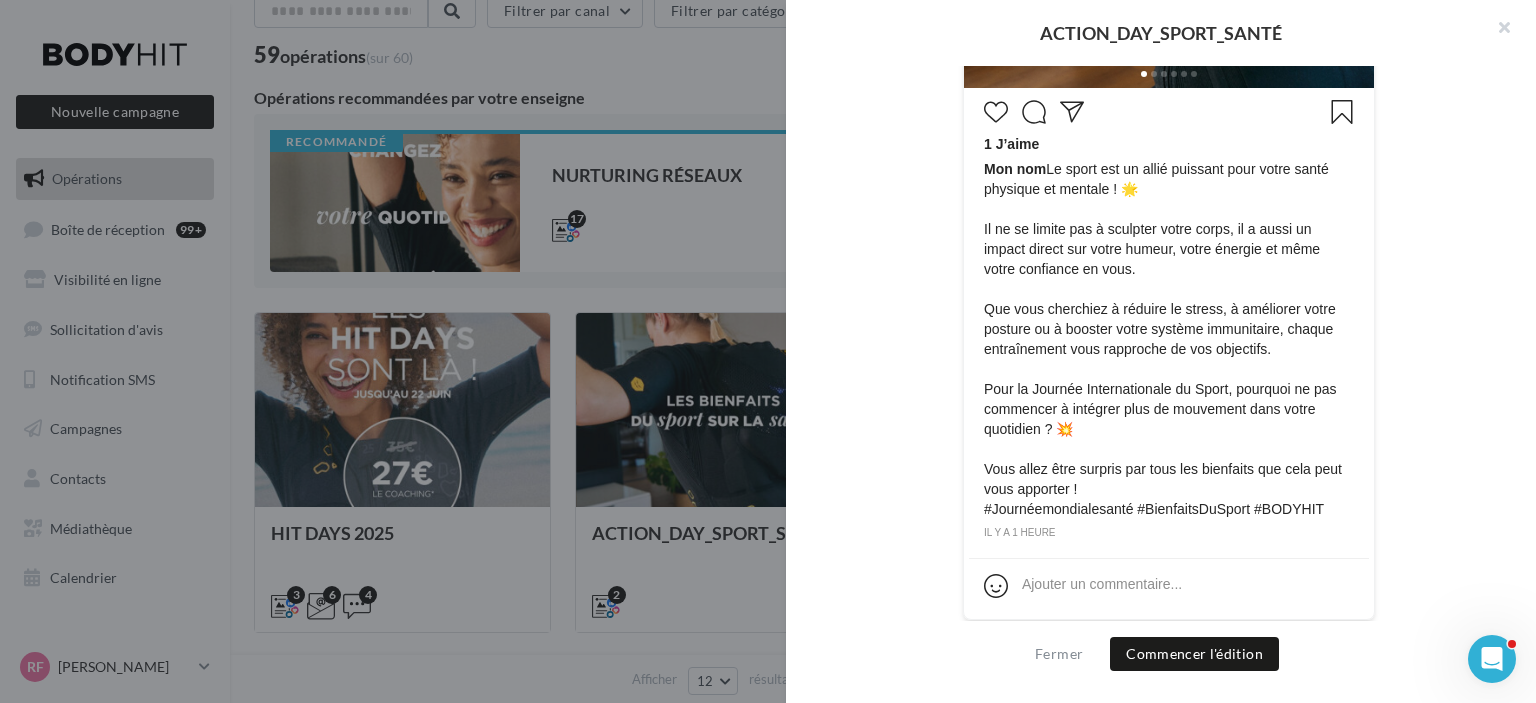 scroll, scrollTop: 955, scrollLeft: 0, axis: vertical 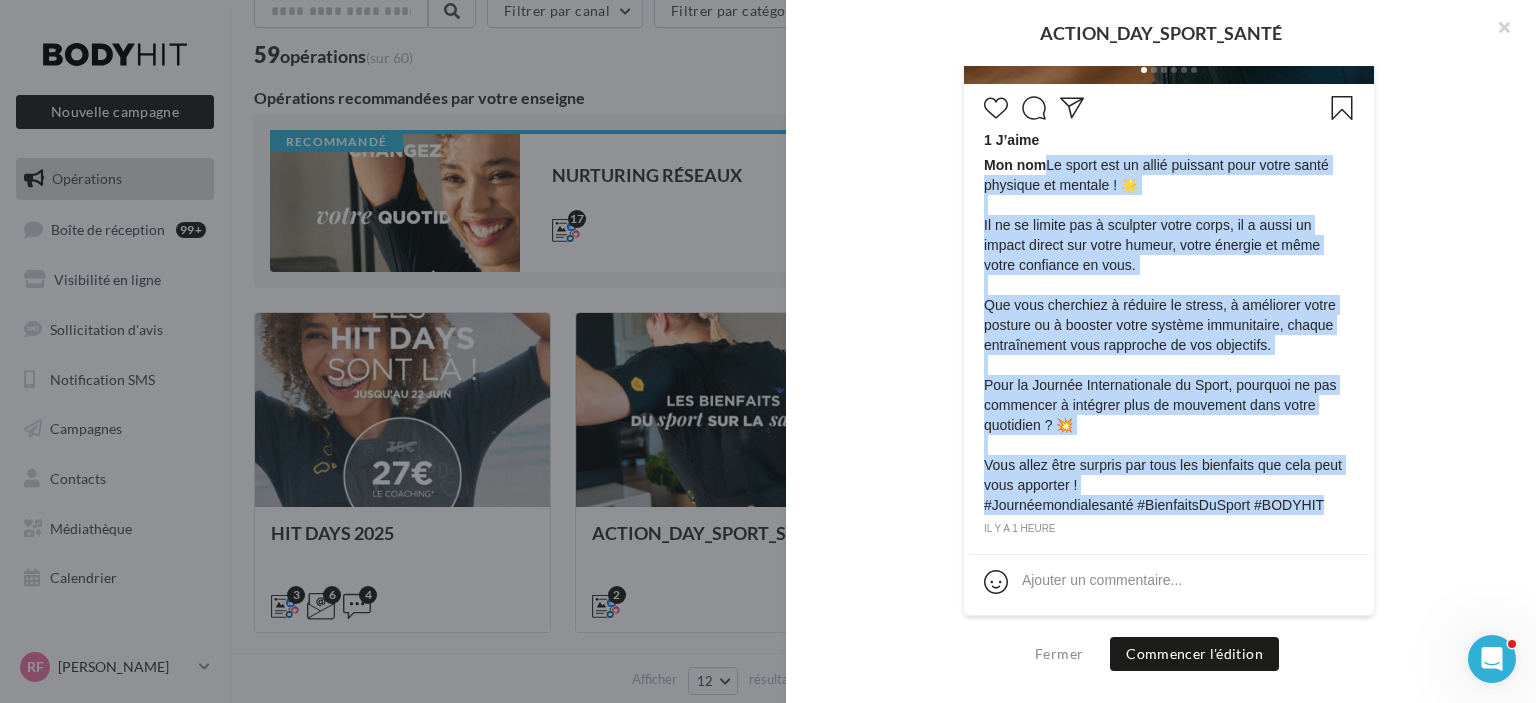 drag, startPoint x: 1040, startPoint y: 162, endPoint x: 1327, endPoint y: 503, distance: 445.7017 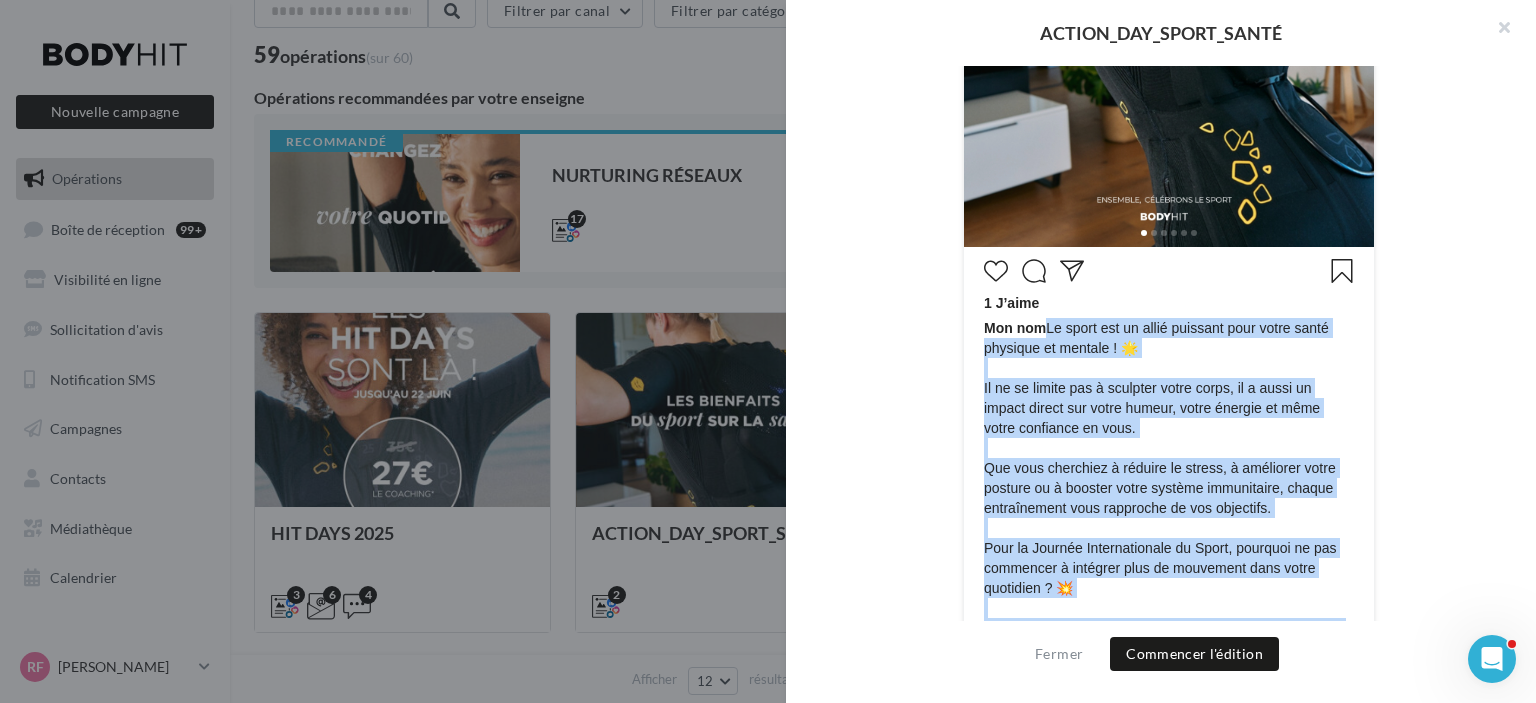 scroll, scrollTop: 656, scrollLeft: 0, axis: vertical 